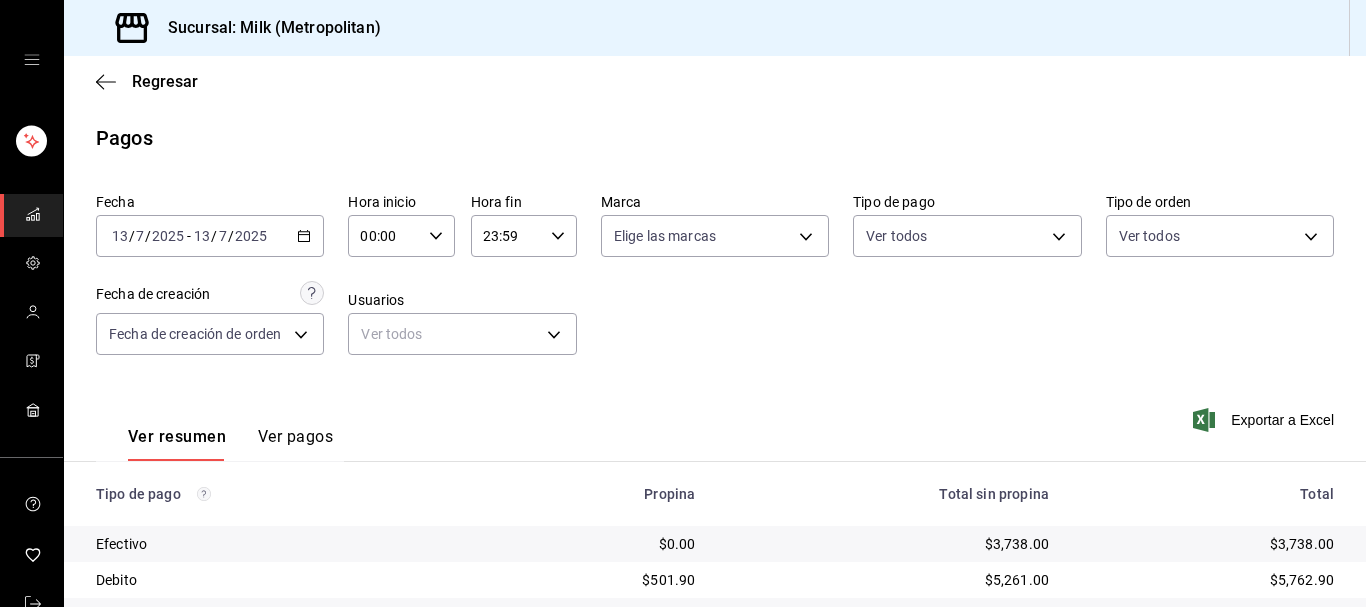 scroll, scrollTop: 0, scrollLeft: 0, axis: both 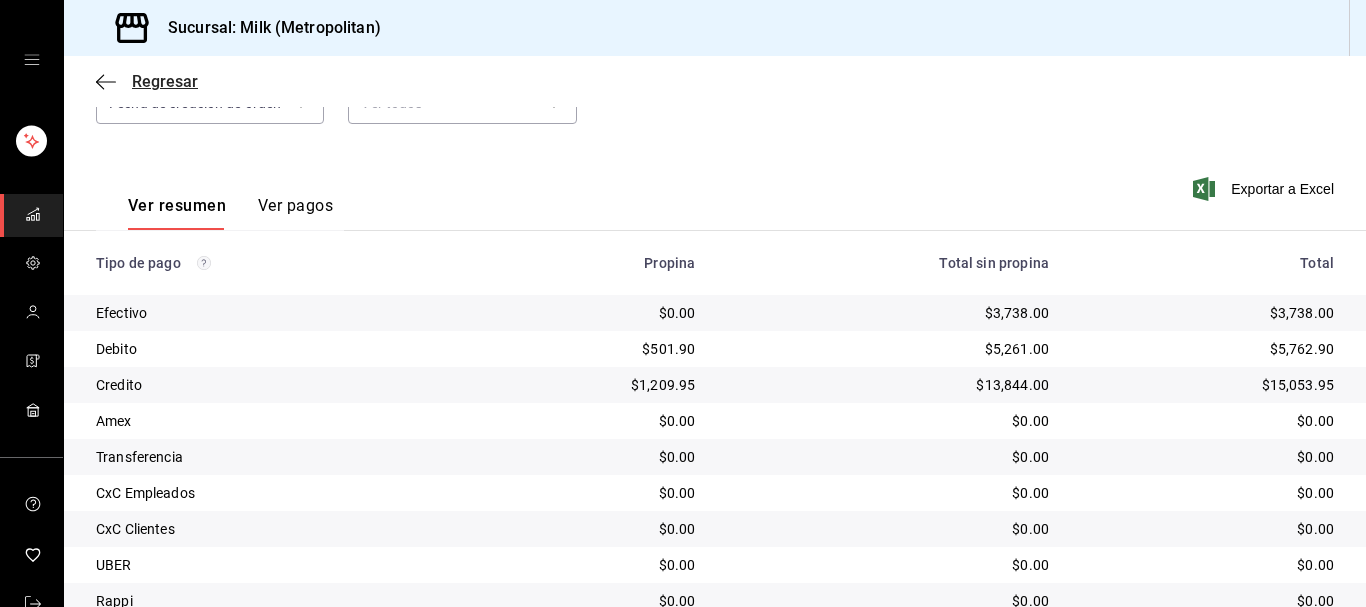 click 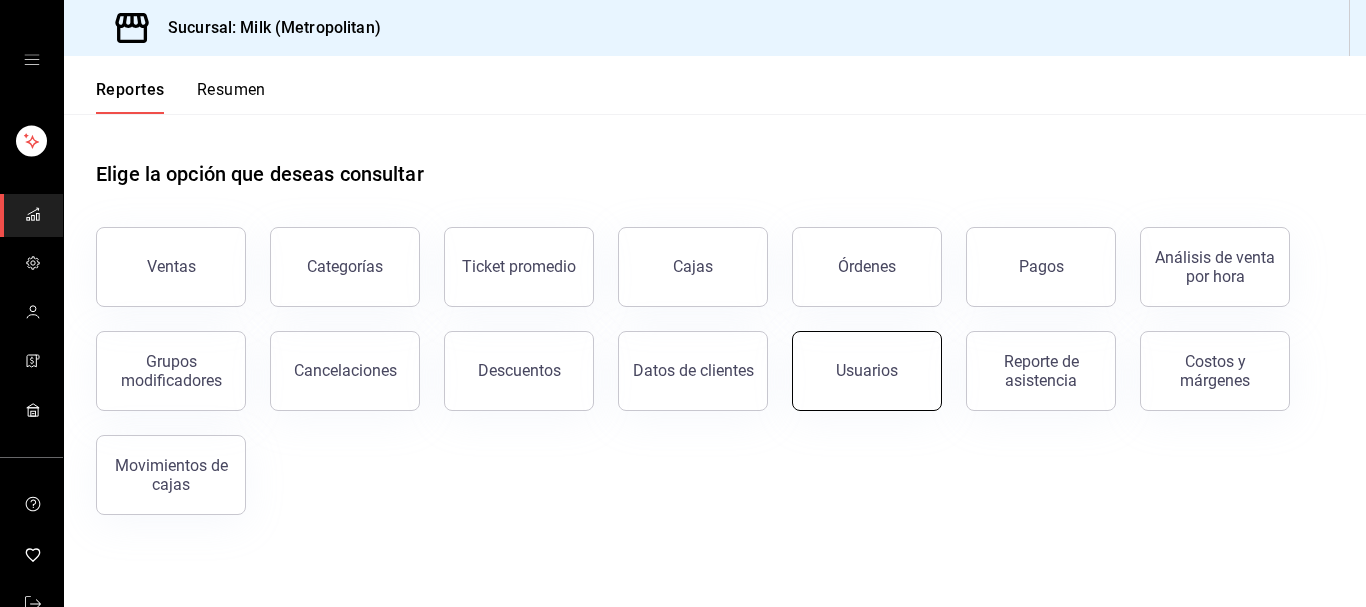 click on "Usuarios" at bounding box center (867, 370) 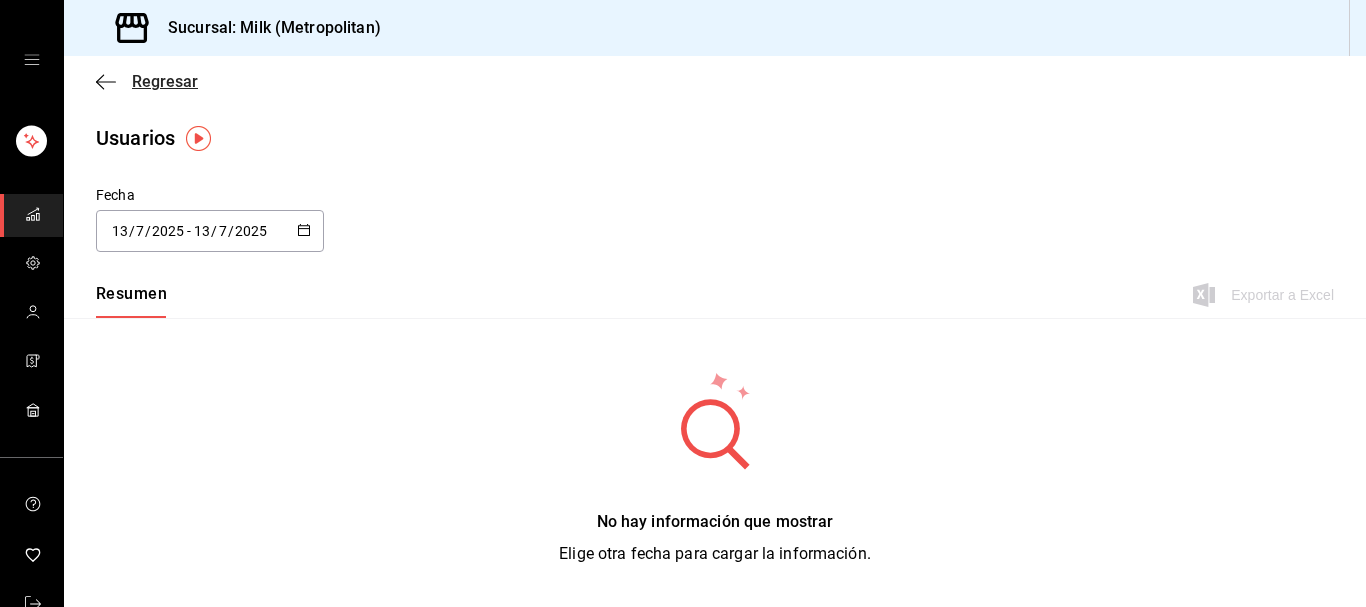 click 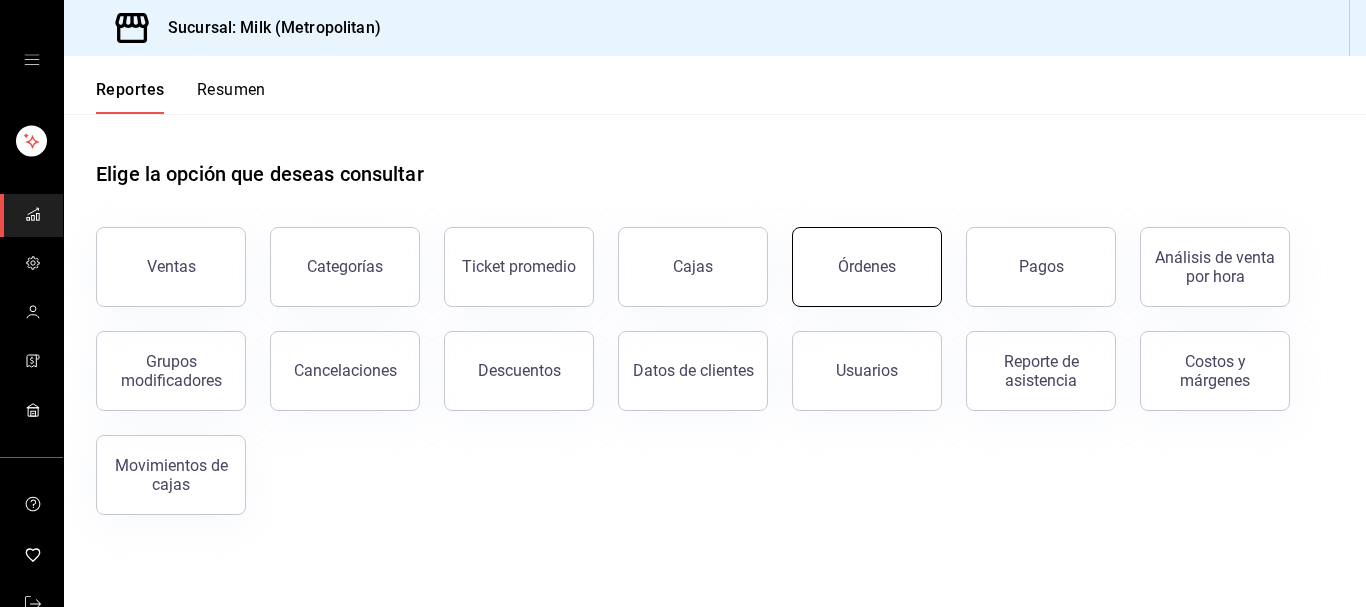 click on "Órdenes" at bounding box center [867, 267] 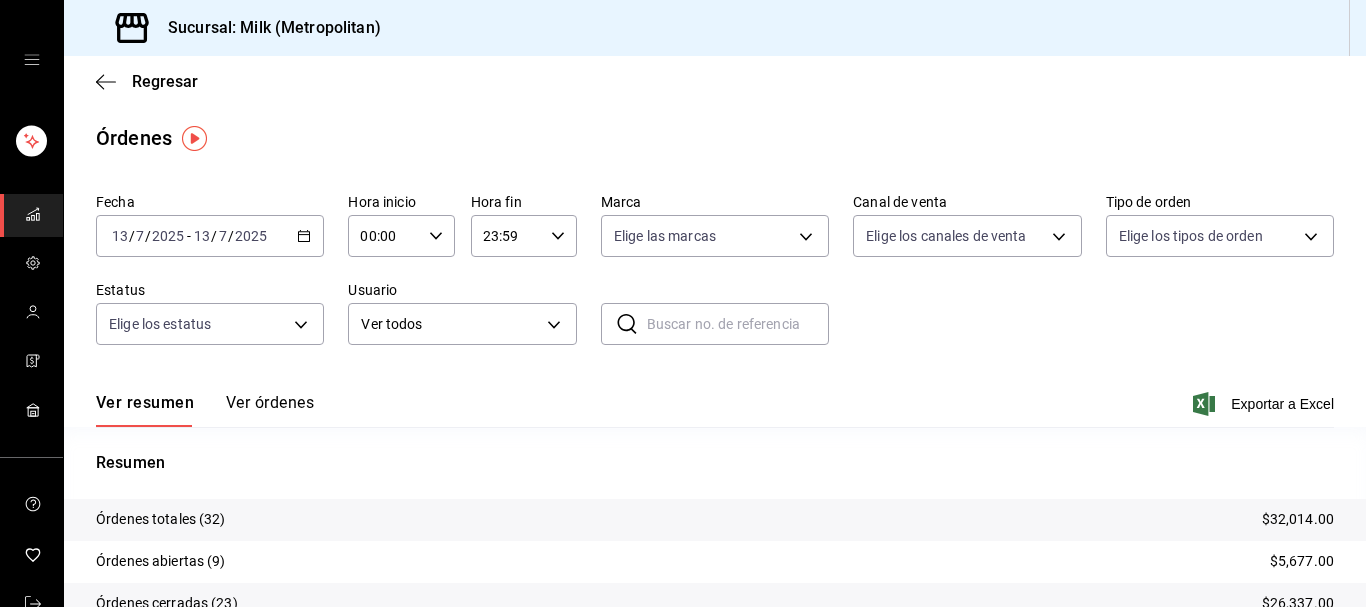 click on "[DATE] [DATE] - [DATE] [DATE]" at bounding box center [210, 236] 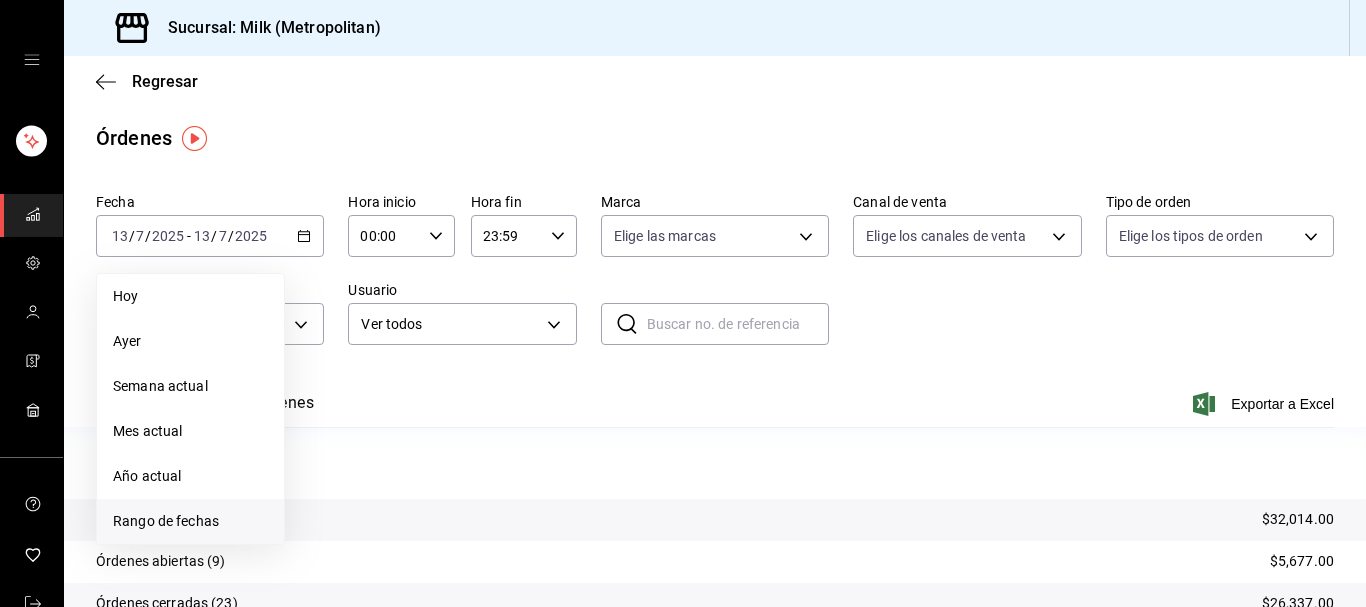 click on "Rango de fechas" at bounding box center [190, 521] 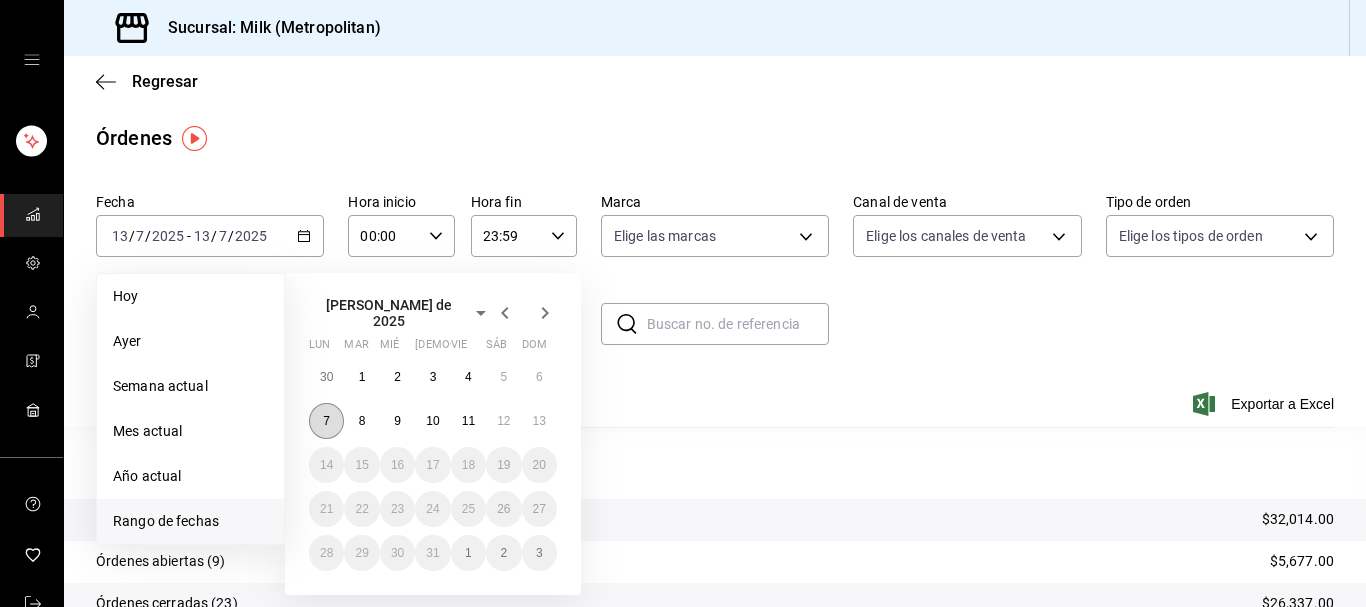 click on "7" at bounding box center (326, 421) 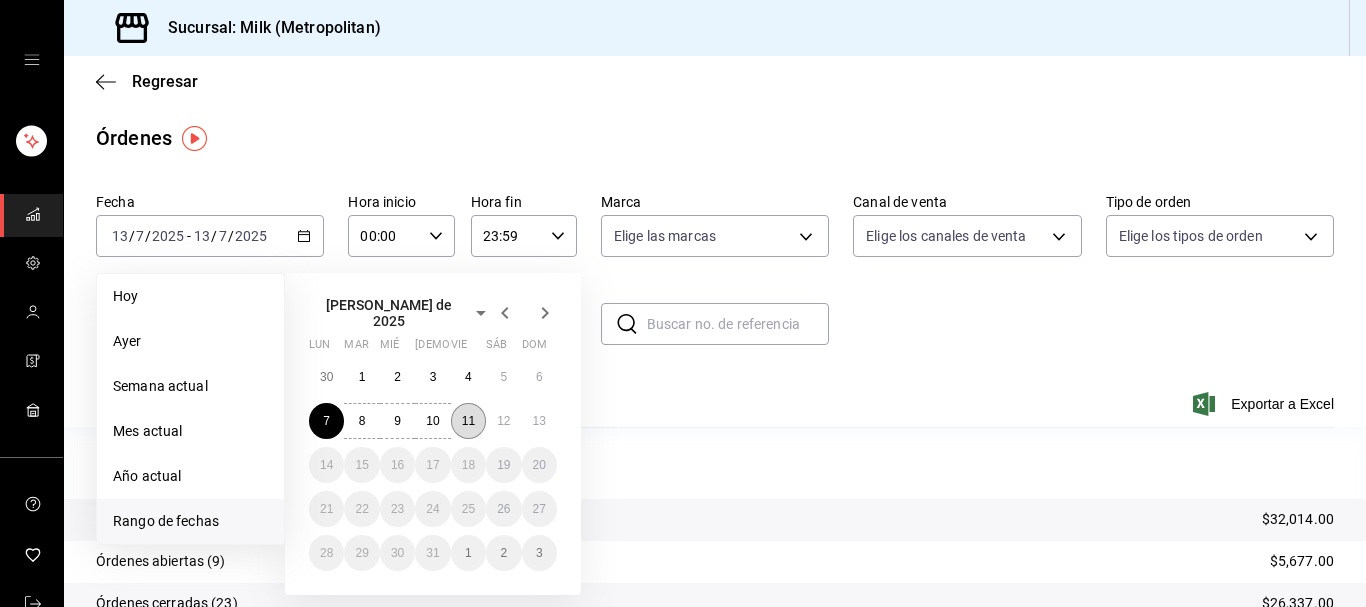 click on "11" at bounding box center (468, 421) 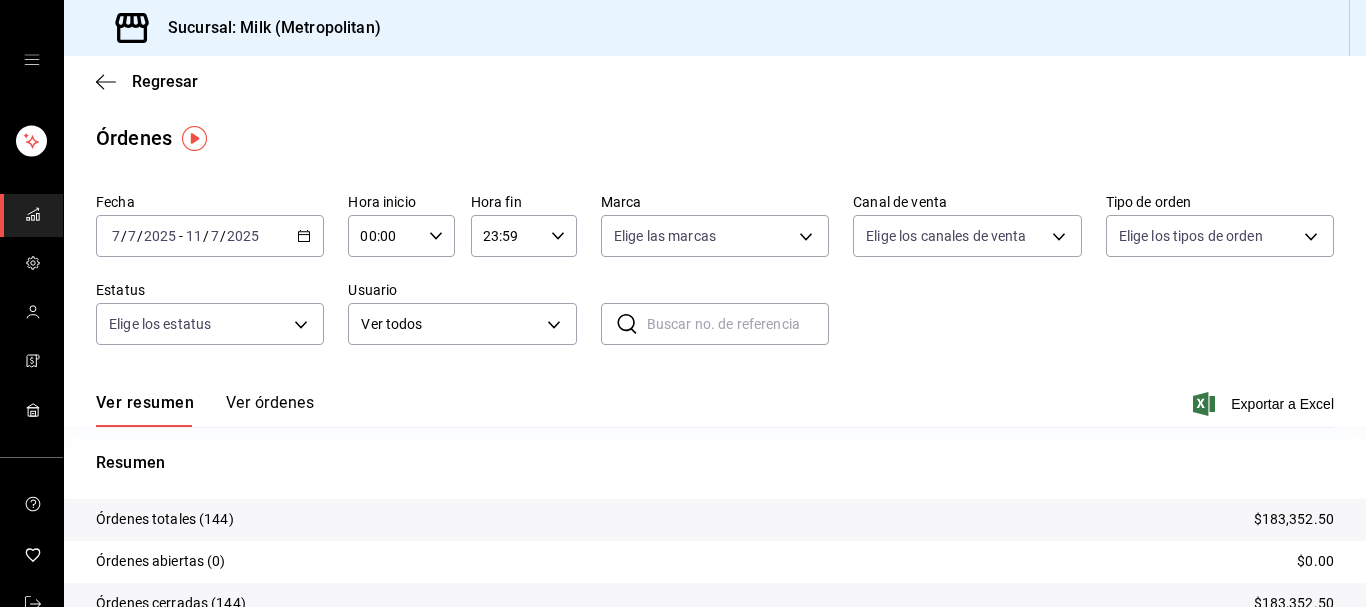click 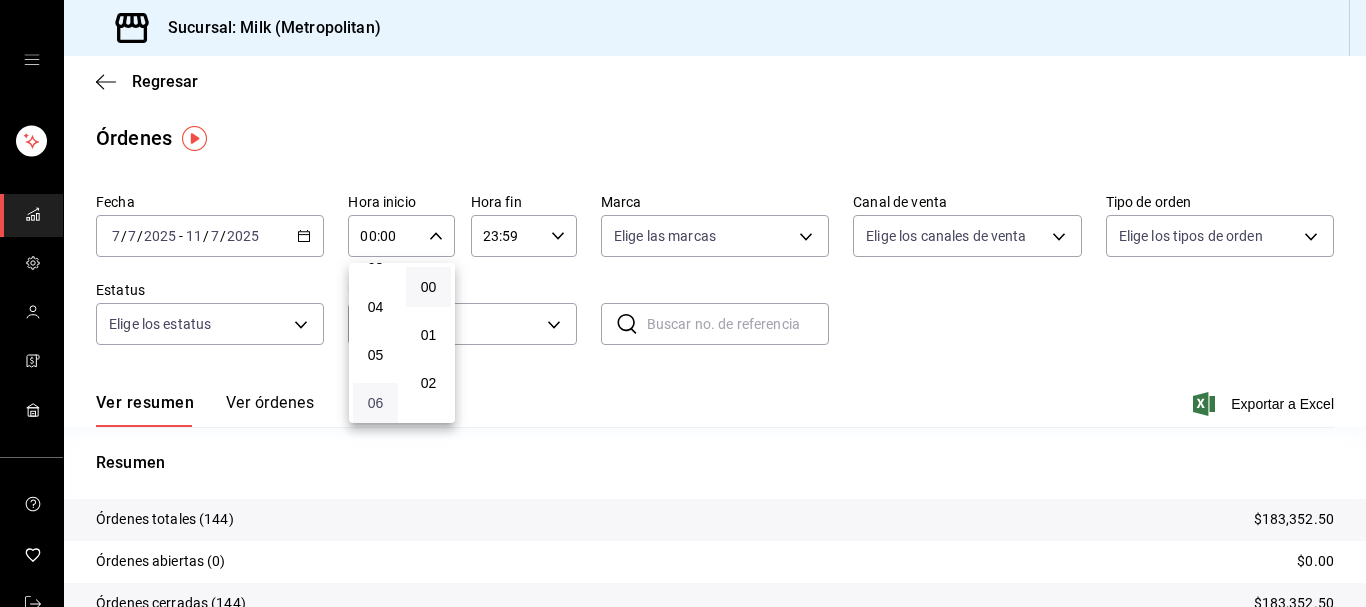 scroll, scrollTop: 204, scrollLeft: 0, axis: vertical 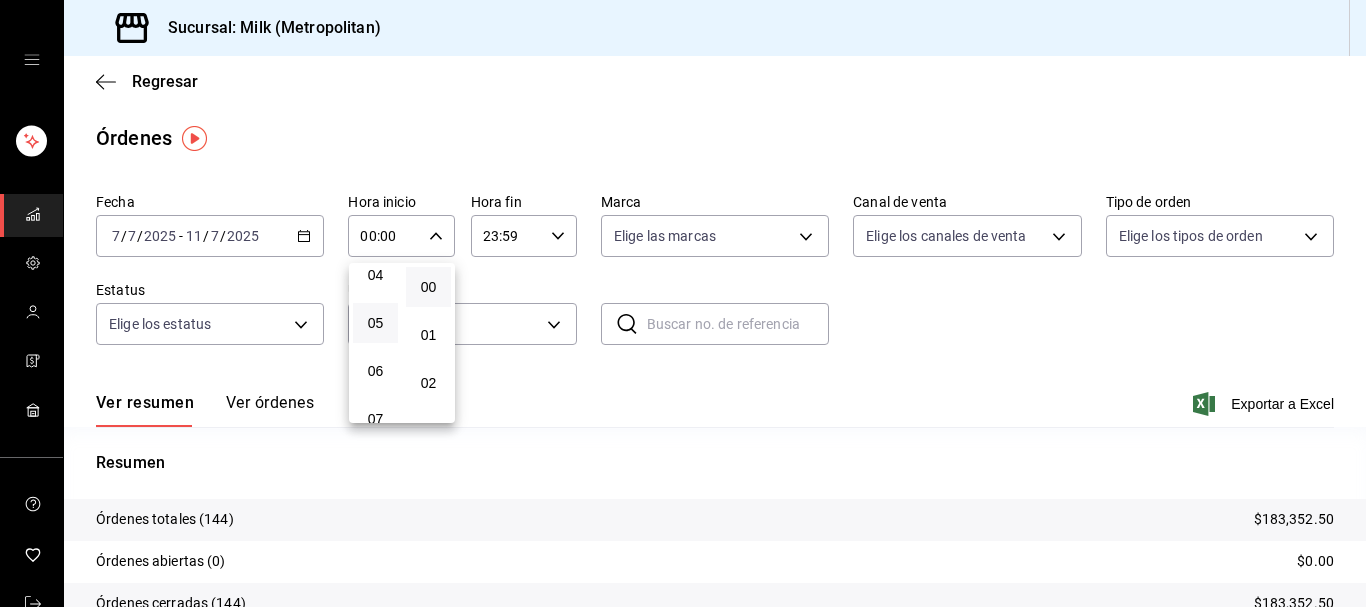 click on "05" at bounding box center [375, 323] 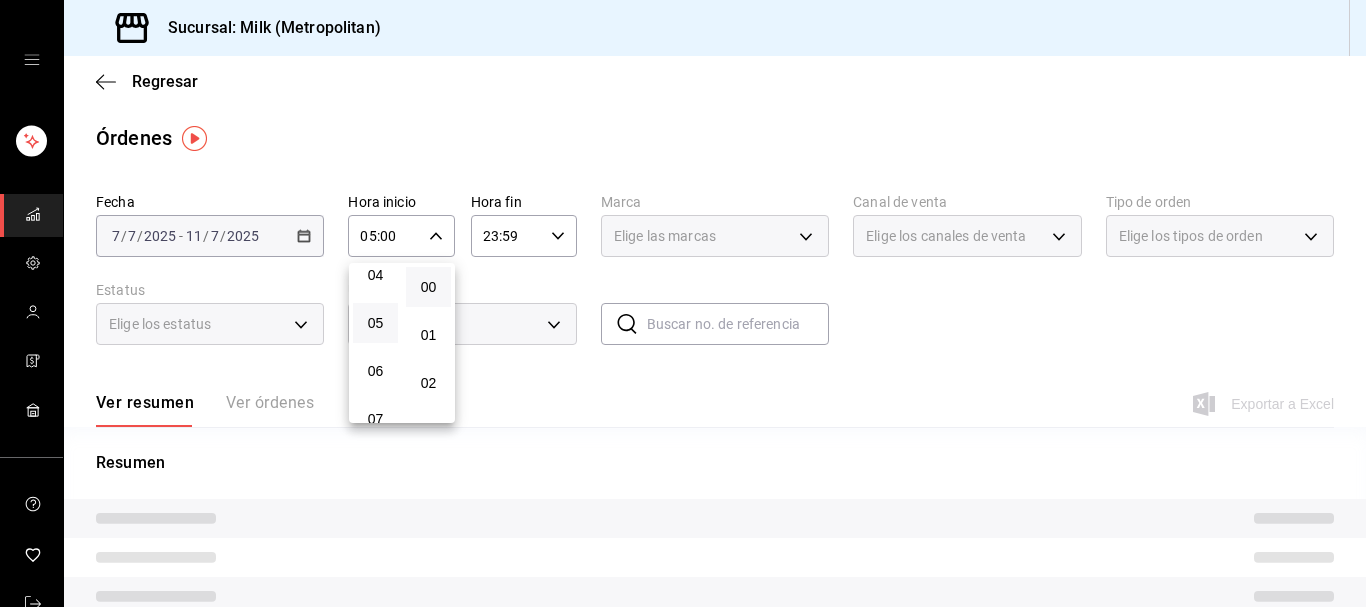 click at bounding box center (683, 303) 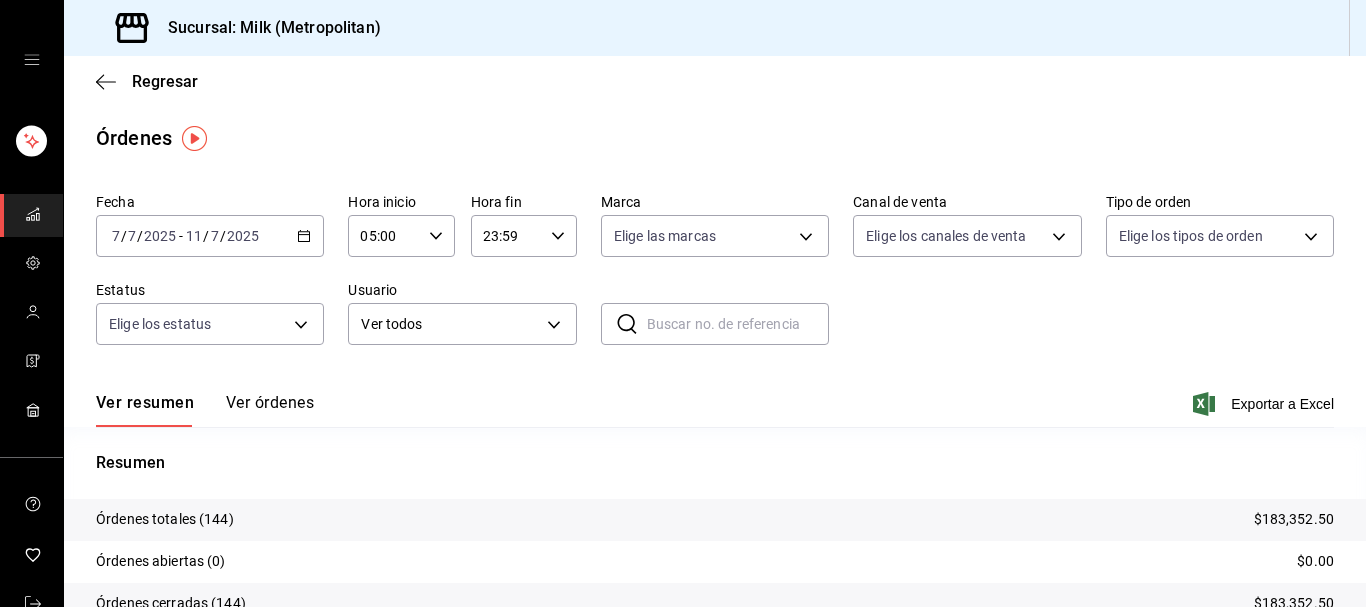 click on "23:59 Hora fin" at bounding box center (524, 236) 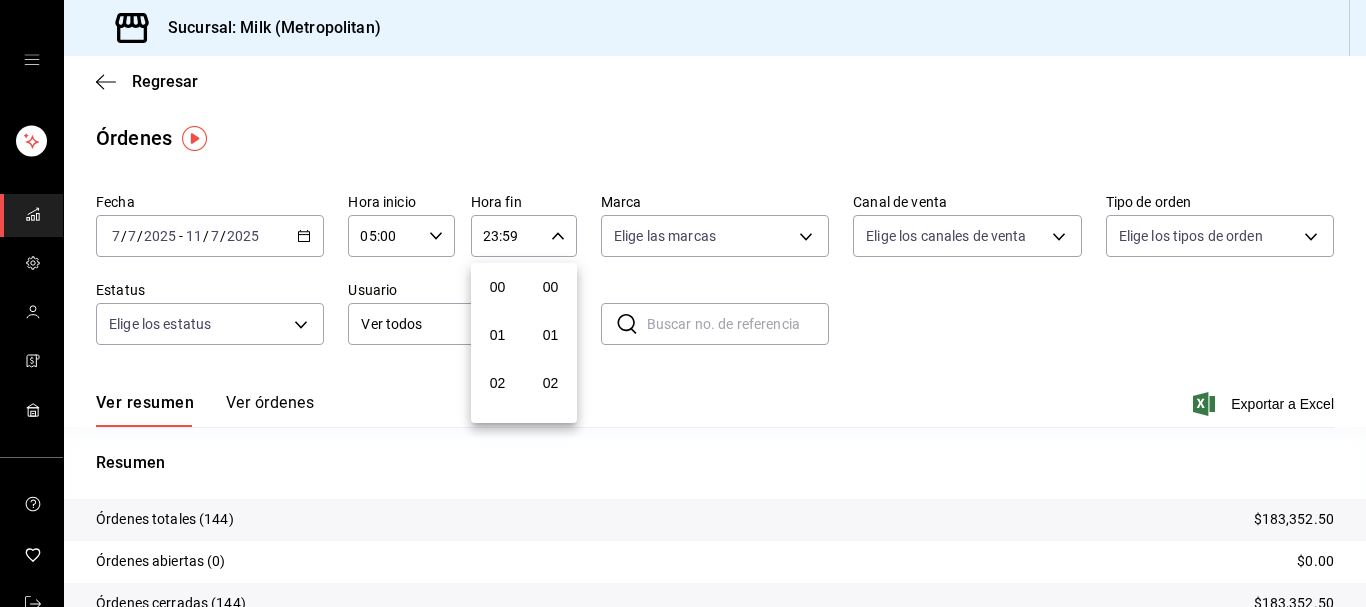 click at bounding box center (683, 303) 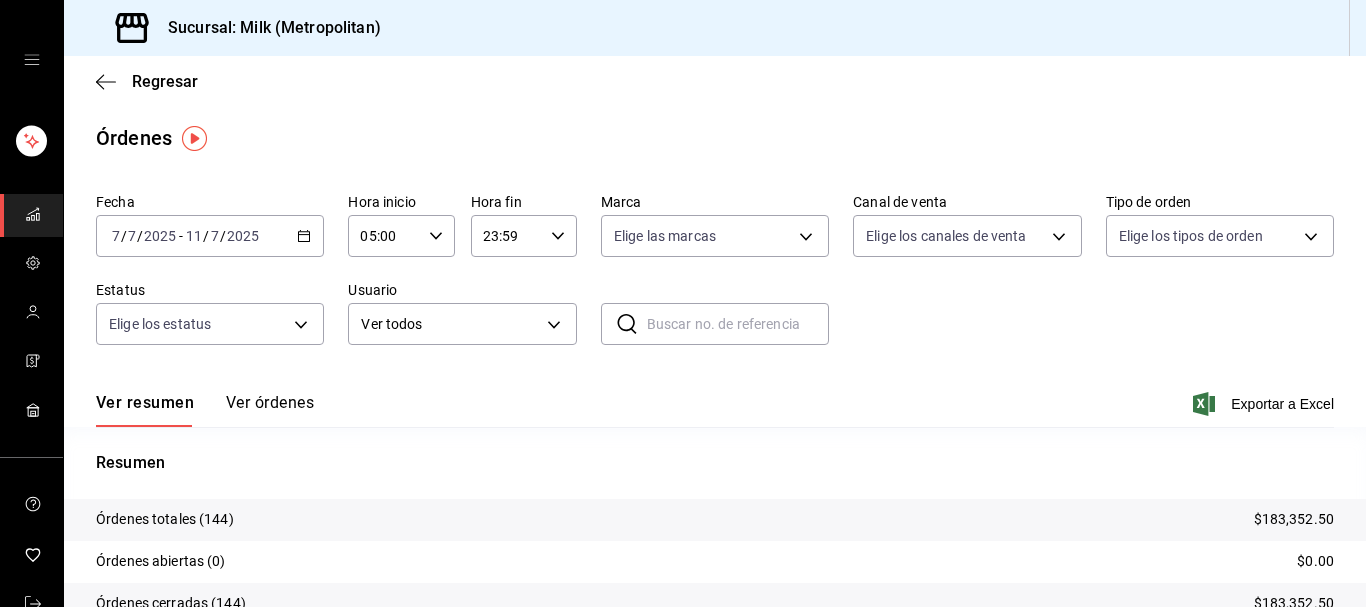 click on "23:59 Hora fin" at bounding box center [524, 236] 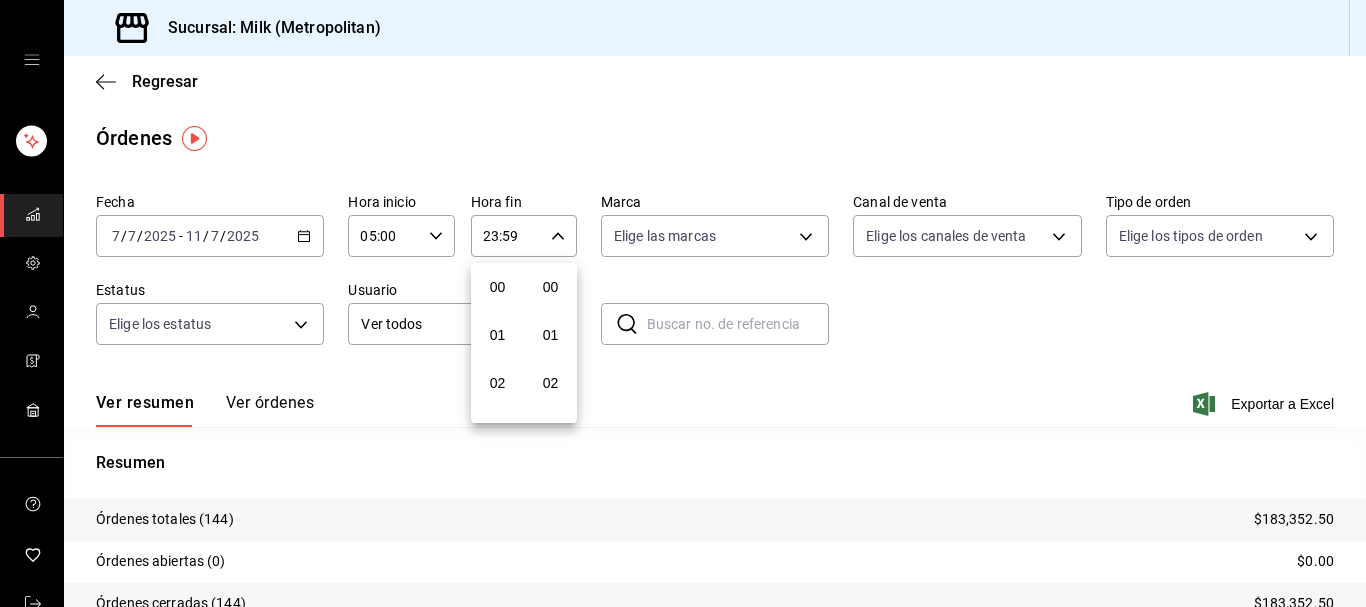 scroll, scrollTop: 1016, scrollLeft: 0, axis: vertical 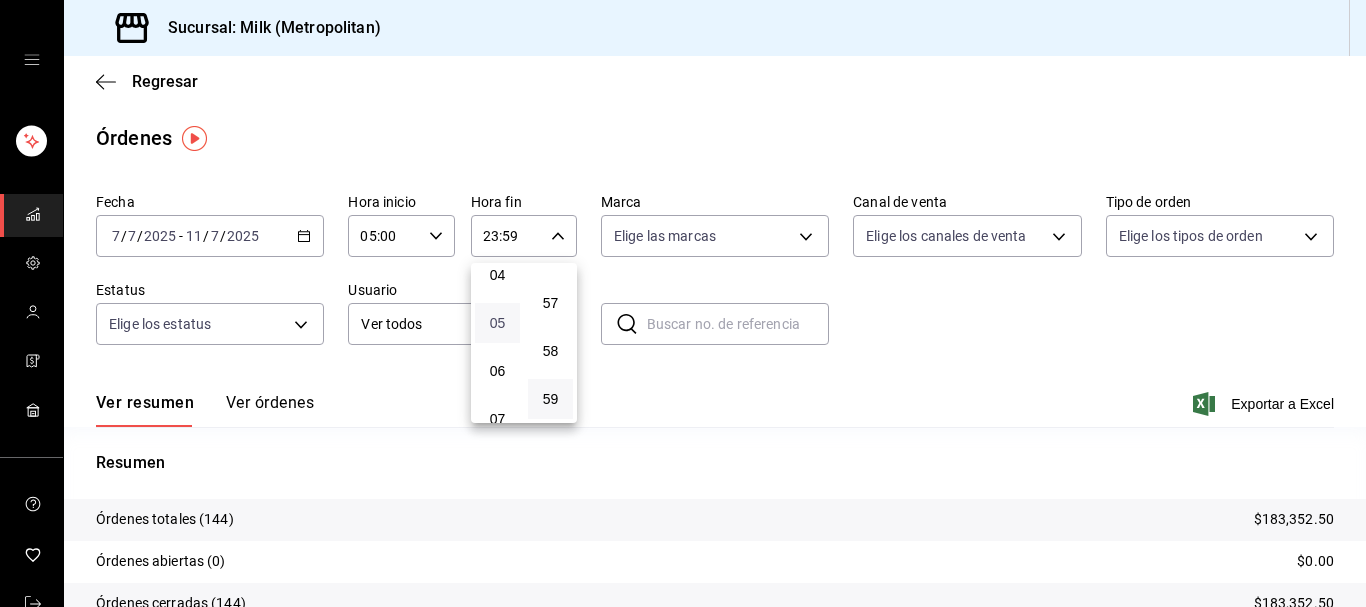 click on "05" at bounding box center (497, 323) 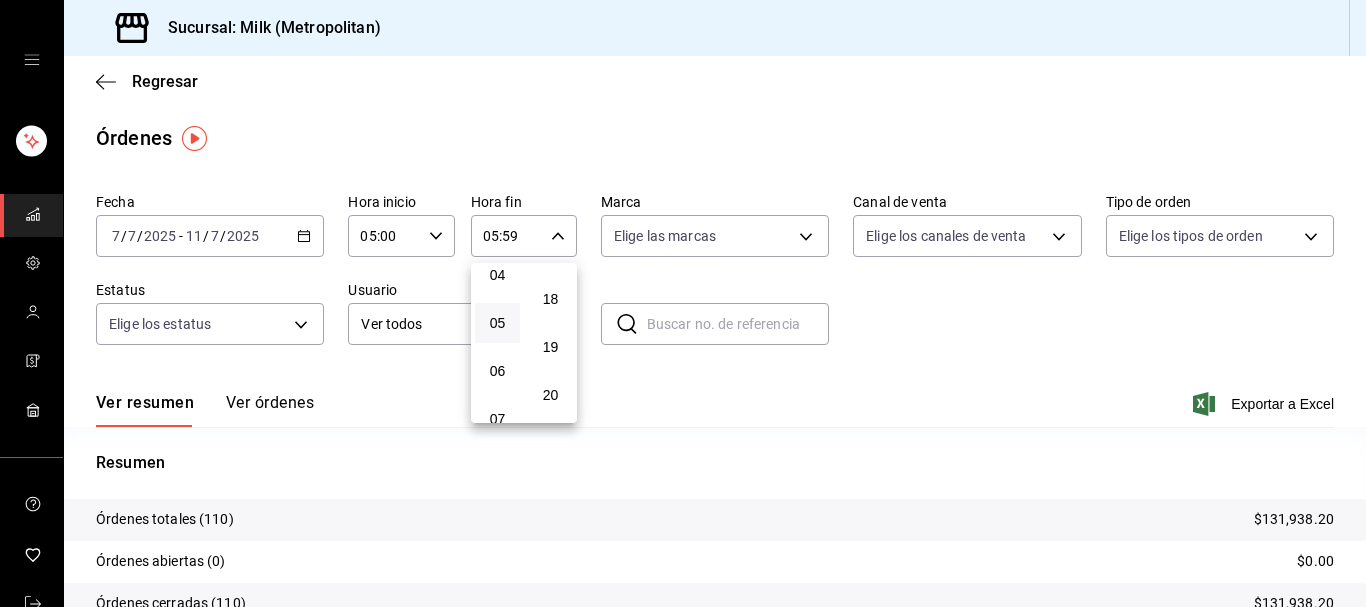 scroll, scrollTop: 0, scrollLeft: 0, axis: both 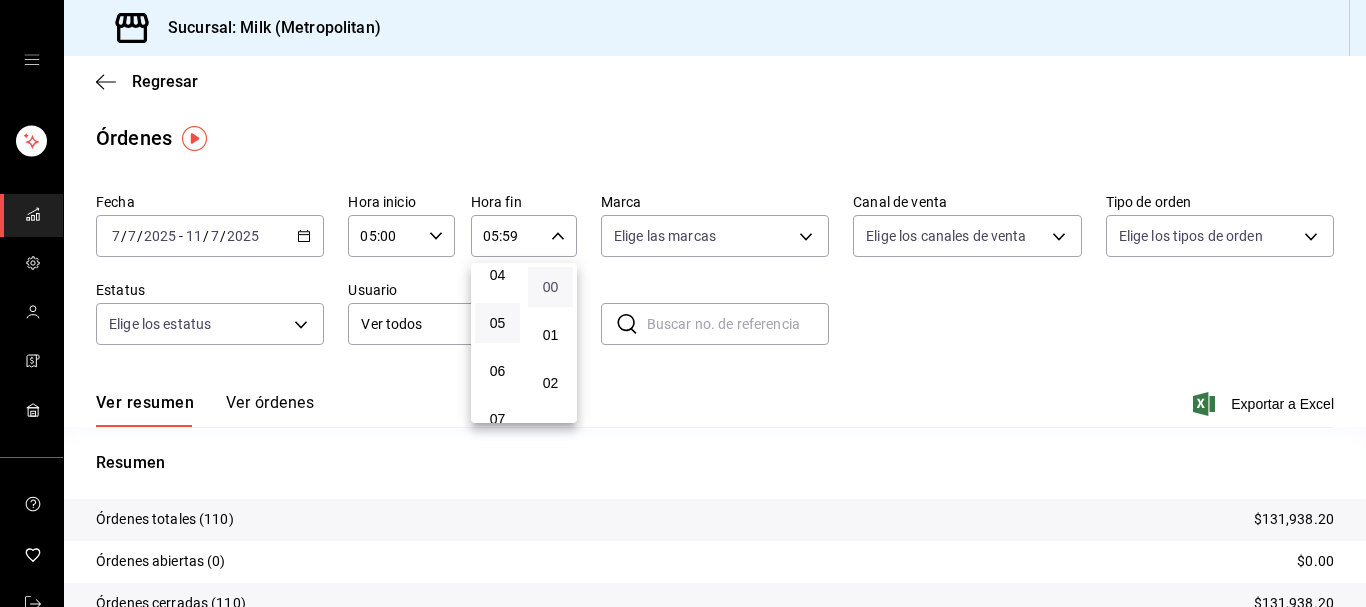 click on "00" at bounding box center [550, 287] 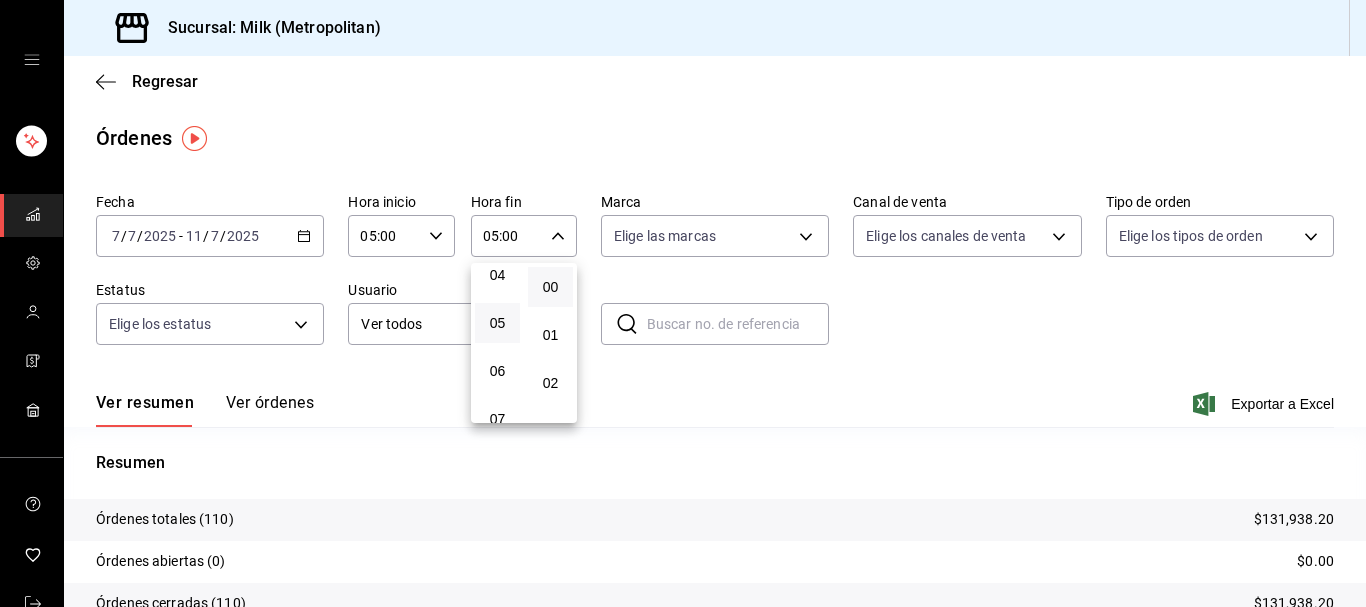 click at bounding box center (683, 303) 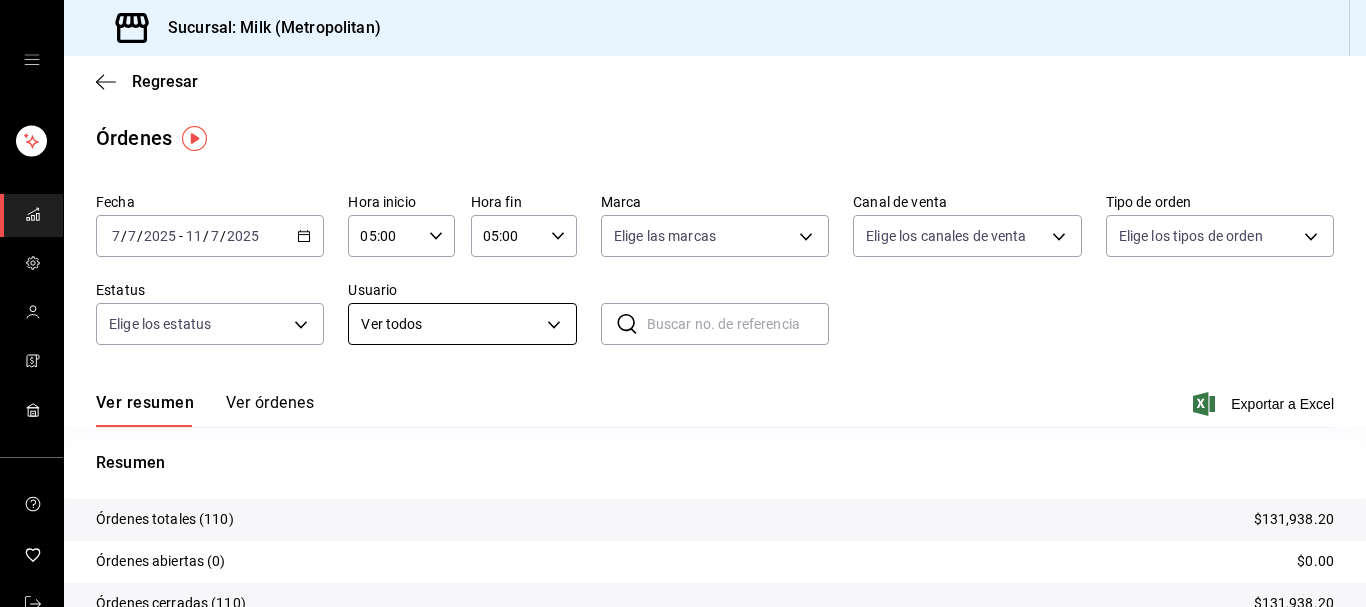click on "Sucursal: Milk (Metropolitan) Regresar Órdenes Fecha [DATE] [DATE] - [DATE] [DATE] Hora inicio 05:00 Hora inicio Hora fin 05:00 Hora fin Marca Elige las marcas Canal de venta Elige los [PERSON_NAME] de venta Tipo de orden Elige los tipos de orden Estatus Elige los estatus Usuario Ver todos ALL ​ ​ Ver resumen Ver órdenes Exportar a Excel Resumen Órdenes totales (110) $131,938.20 Órdenes abiertas (0) $0.00 Órdenes cerradas (110) $131,938.20 Órdenes canceladas (0) $0.00 Órdenes negadas (0) $0.00 ¿Quieres ver el consumo promedio por orden y comensal? Ve al reporte de Ticket promedio GANA 1 MES GRATIS EN TU SUSCRIPCIÓN AQUÍ ¿Recuerdas cómo empezó tu restaurante?
[PERSON_NAME] puedes ayudar a un colega a tener el mismo cambio que tú viviste.
Recomienda Parrot directamente desde tu Portal Administrador.
Es fácil y rápido.
🎁 Por cada restaurante que se una, ganas 1 mes gratis. Ver video tutorial Ir a video Visitar centro de ayuda [PHONE_NUMBER] [EMAIL_ADDRESS][DOMAIN_NAME] [PHONE_NUMBER]" at bounding box center (683, 303) 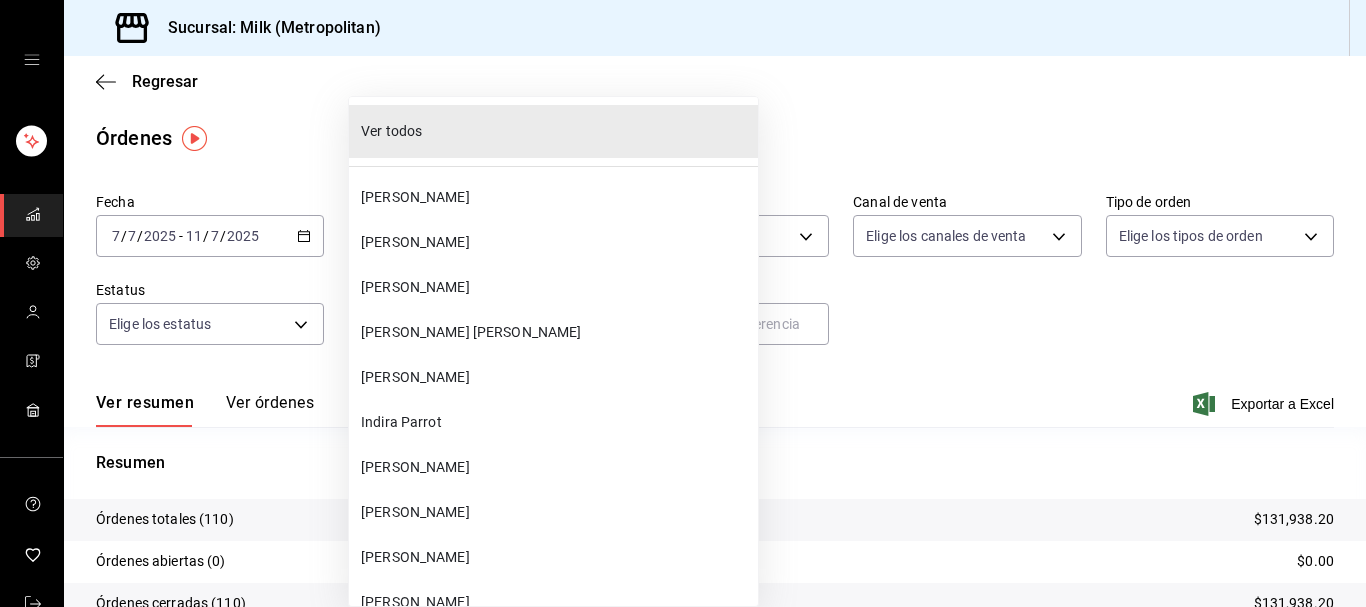 click at bounding box center [683, 303] 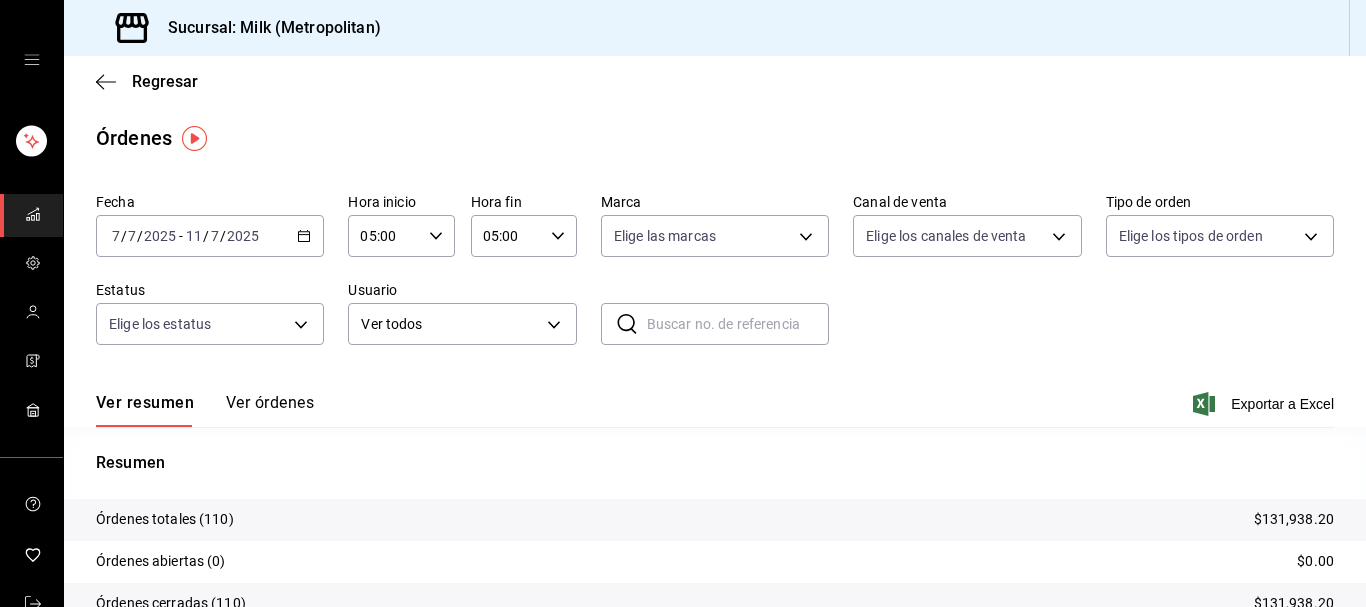 click 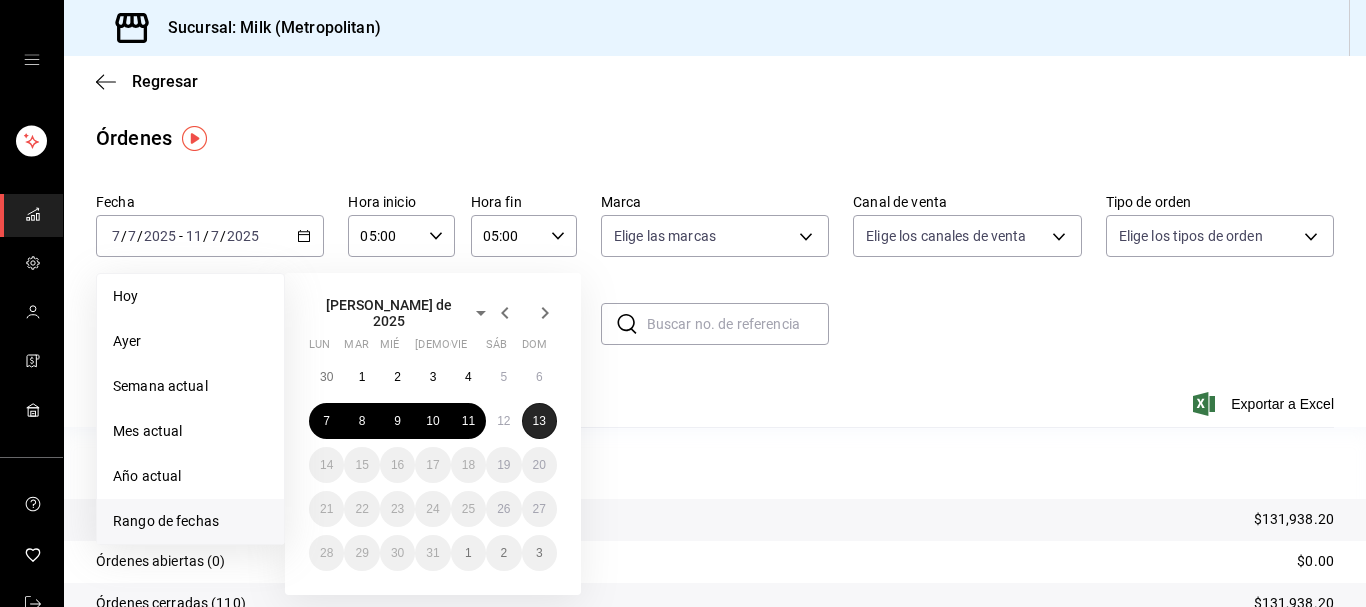 click on "13" at bounding box center (539, 421) 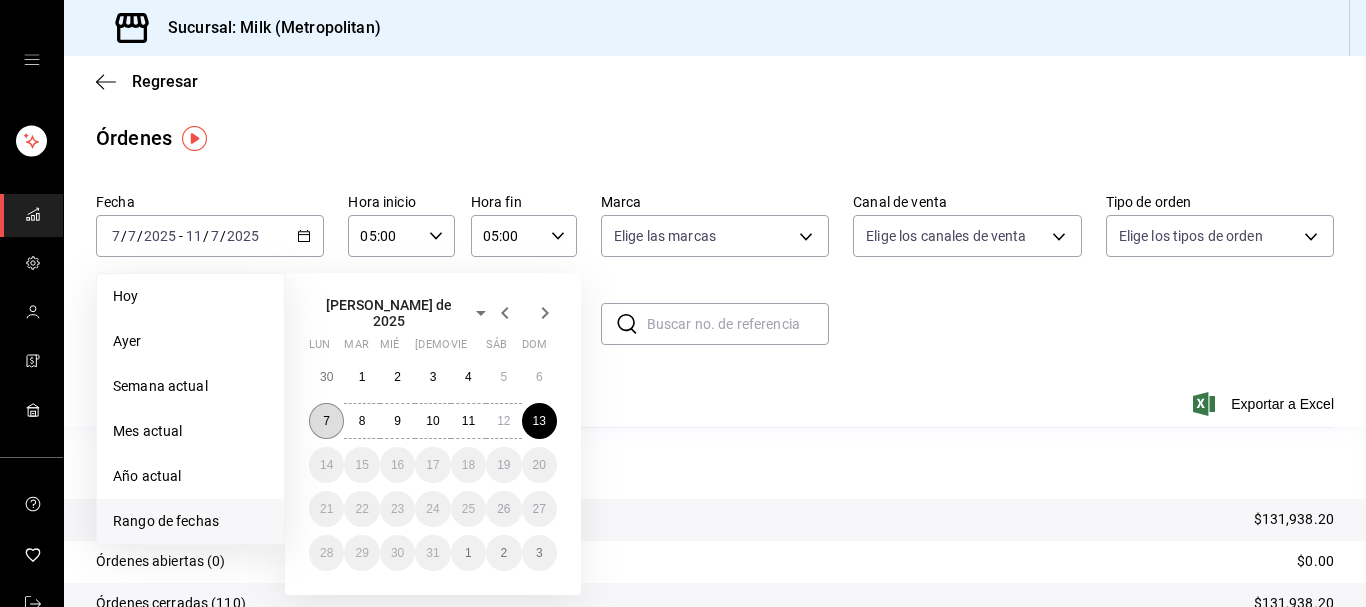 click on "7" at bounding box center [326, 421] 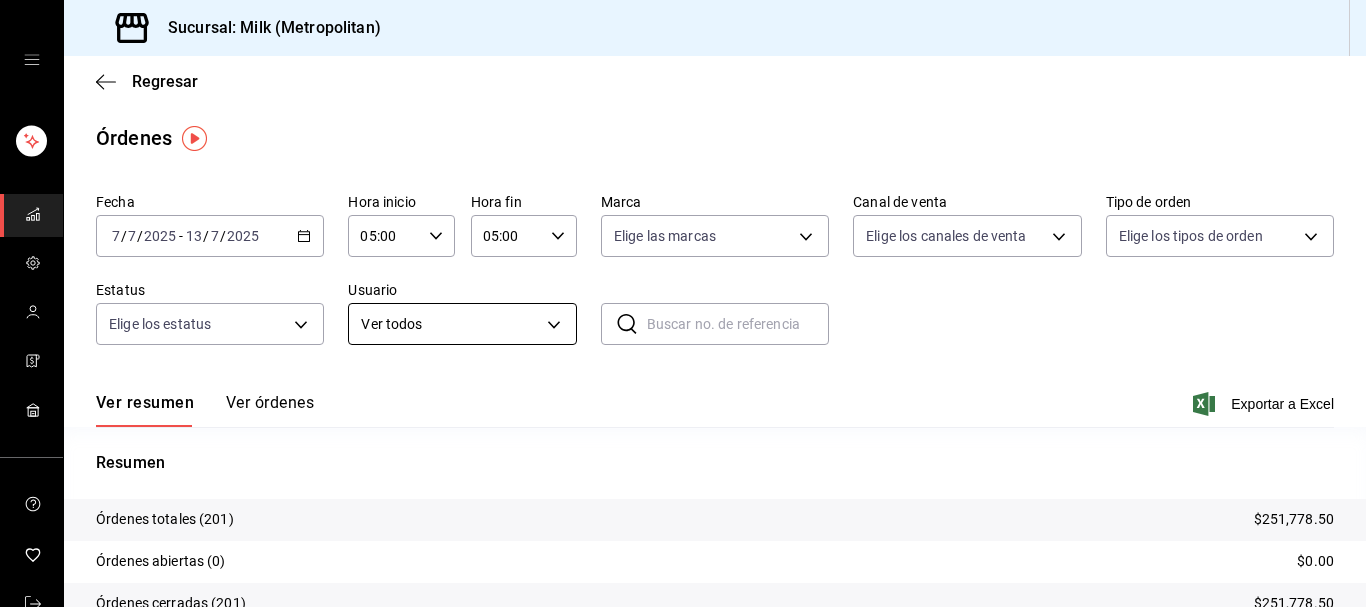 click on "Sucursal: Milk (Metropolitan) Regresar Órdenes Fecha [DATE] [DATE] - [DATE] [DATE] Hora inicio 05:00 Hora inicio Hora fin 05:00 Hora fin Marca Elige las marcas Canal de venta Elige los [PERSON_NAME] de venta Tipo de orden Elige los tipos de orden Estatus Elige los estatus Usuario Ver todos ALL ​ ​ Ver resumen Ver órdenes Exportar a Excel Resumen Órdenes totales (201) $251,778.50 Órdenes abiertas (0) $0.00 Órdenes cerradas (201) $251,778.50 Órdenes canceladas (0) $0.00 Órdenes negadas (0) $0.00 ¿Quieres ver el consumo promedio por orden y comensal? Ve al reporte de Ticket promedio GANA 1 MES GRATIS EN TU SUSCRIPCIÓN AQUÍ ¿Recuerdas cómo empezó tu restaurante?
[PERSON_NAME] puedes ayudar a un colega a tener el mismo cambio que tú viviste.
Recomienda Parrot directamente desde tu Portal Administrador.
Es fácil y rápido.
🎁 Por cada restaurante que se una, ganas 1 mes gratis. Ver video tutorial Ir a video Visitar centro de ayuda [PHONE_NUMBER] [EMAIL_ADDRESS][DOMAIN_NAME] [PHONE_NUMBER]" at bounding box center (683, 303) 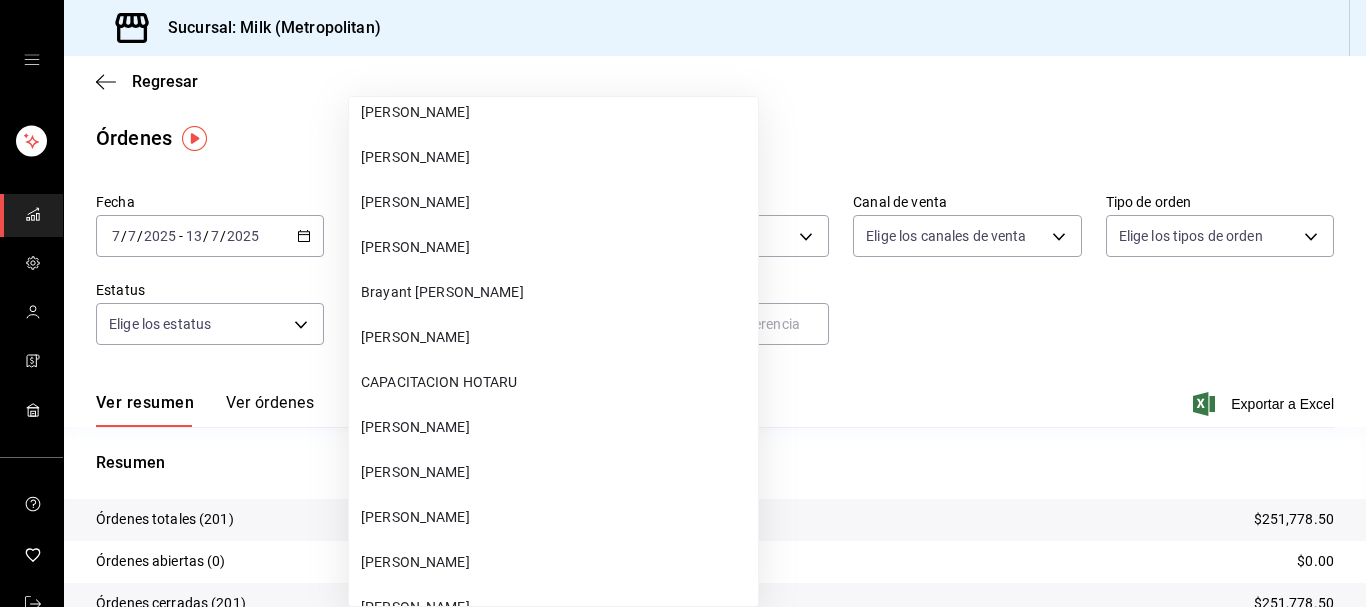 scroll, scrollTop: 66747, scrollLeft: 0, axis: vertical 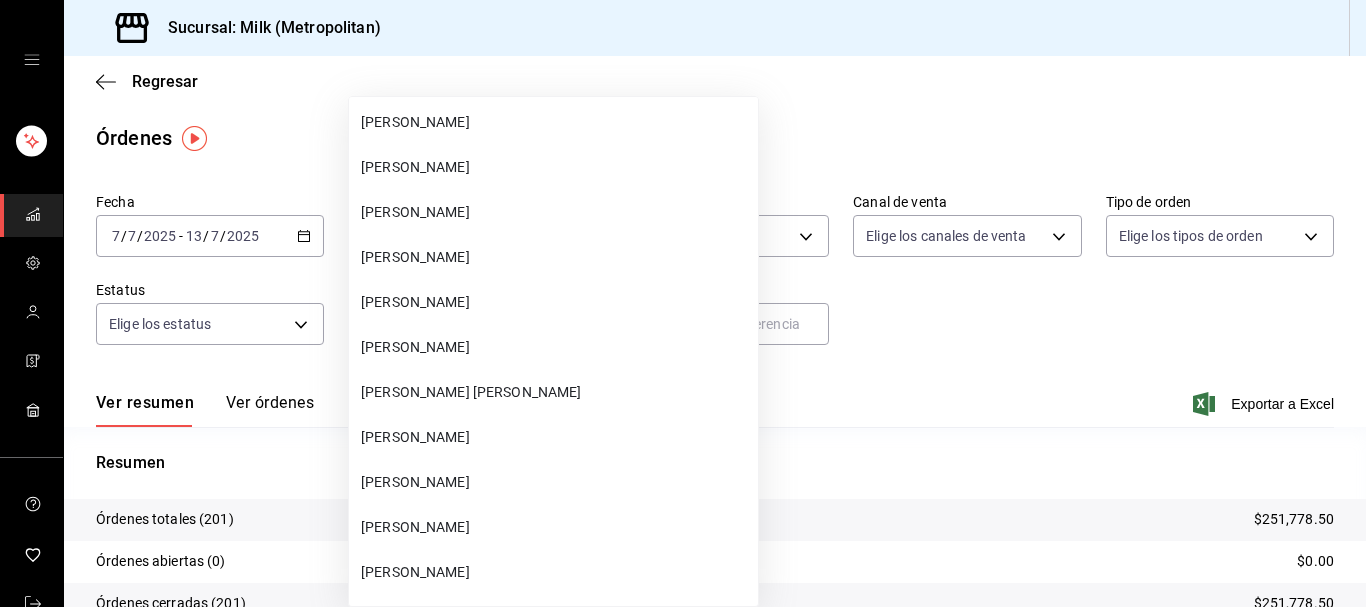 click on "[PERSON_NAME]" at bounding box center [555, 482] 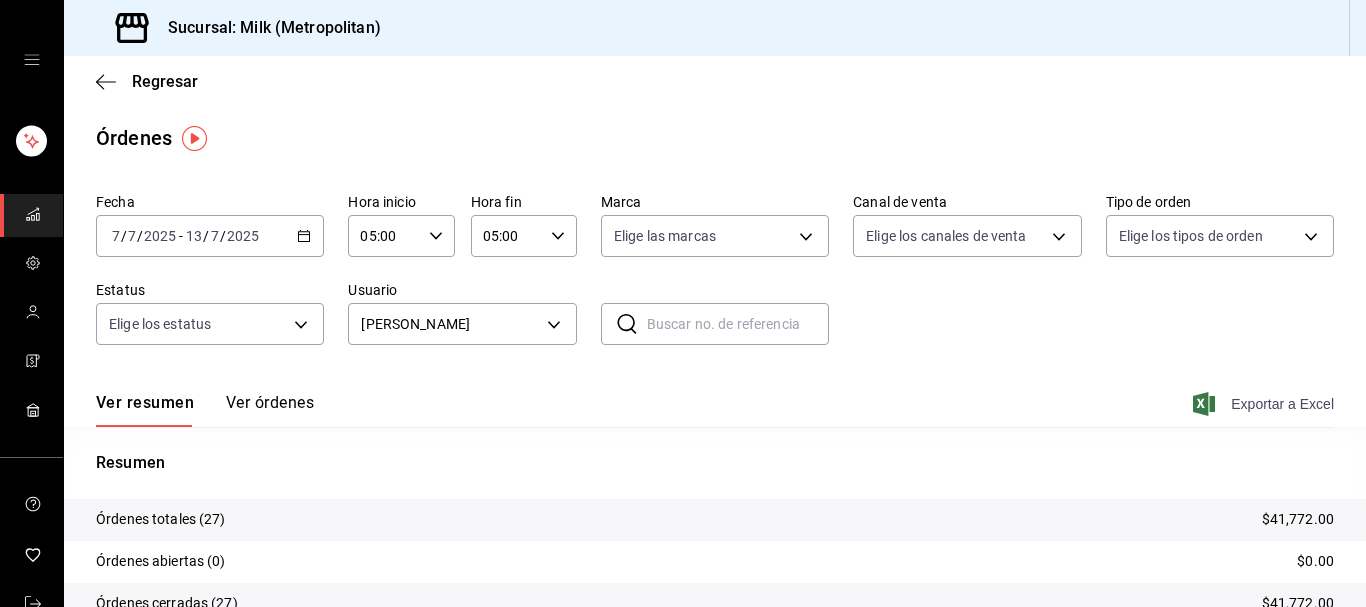 click on "Exportar a Excel" at bounding box center [1265, 404] 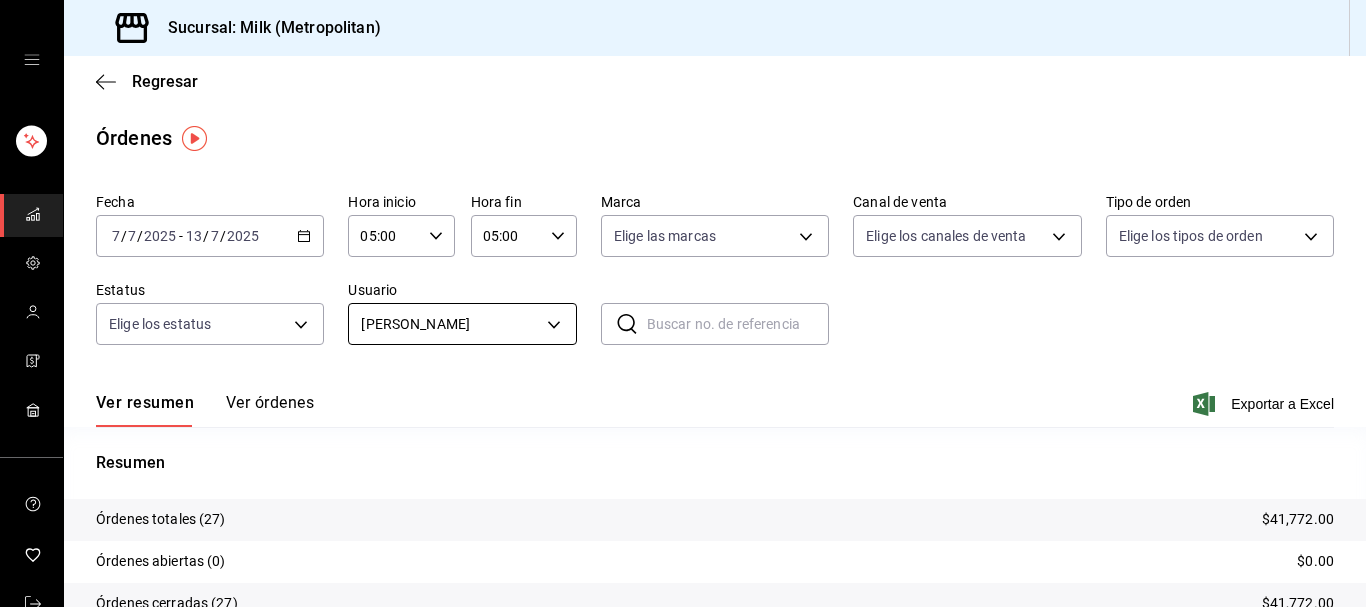 click on "Sucursal: Milk (Metropolitan) Regresar Órdenes Fecha [DATE] [DATE] - [DATE] [DATE] Hora inicio 05:00 Hora inicio Hora fin 05:00 Hora fin Marca Elige las marcas Canal de venta Elige los [PERSON_NAME] de venta Tipo de orden Elige los tipos de orden Estatus Elige los estatus Usuario [PERSON_NAME] be9f44d0-35f3-4b4b-aefa-a9bd1cbb4756 ​ ​ Ver resumen Ver órdenes Exportar a Excel Resumen Órdenes totales (27) $41,772.00 Órdenes abiertas (0) $0.00 Órdenes cerradas (27) $41,772.00 Órdenes canceladas (0) $0.00 Órdenes negadas (0) $0.00 ¿Quieres ver el consumo promedio por orden y comensal? Ve al reporte de Ticket promedio GANA 1 MES GRATIS EN TU SUSCRIPCIÓN AQUÍ ¿Recuerdas cómo empezó tu restaurante?
[PERSON_NAME] puedes ayudar a un colega a tener el mismo cambio que tú viviste.
Recomienda Parrot directamente desde tu Portal Administrador.
Es fácil y rápido.
🎁 Por cada restaurante que se una, ganas 1 mes gratis. Ver video tutorial Ir a video Visitar centro de ayuda [PHONE_NUMBER]" at bounding box center [683, 303] 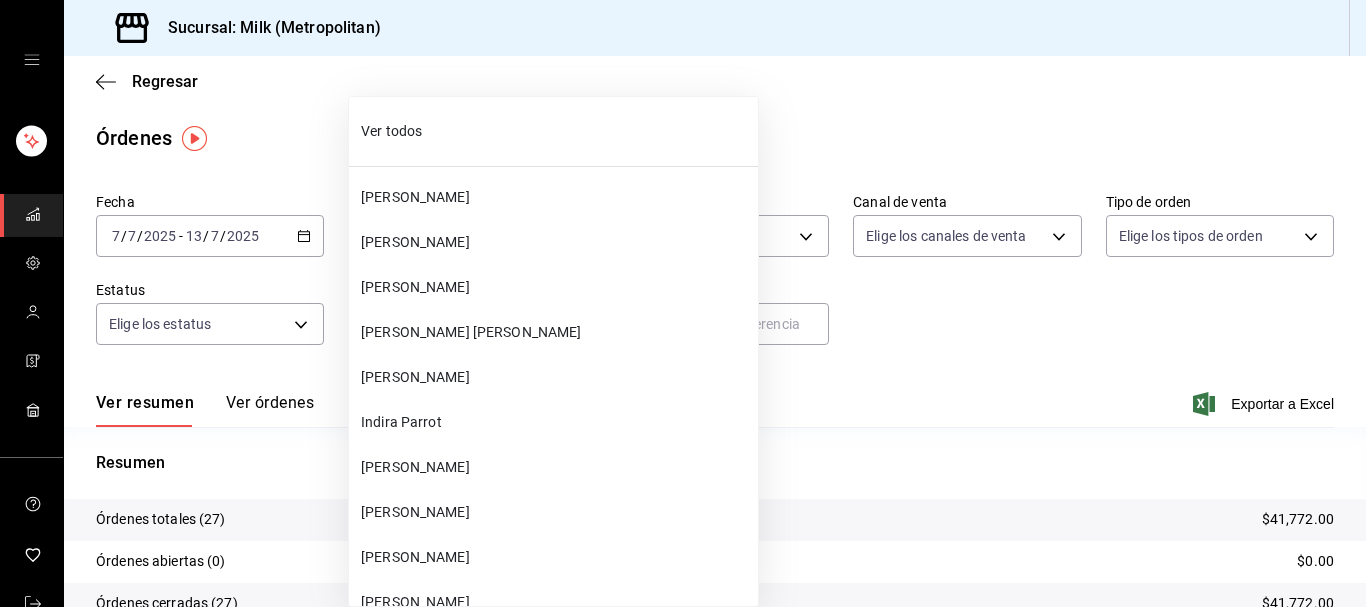 scroll, scrollTop: 72162, scrollLeft: 0, axis: vertical 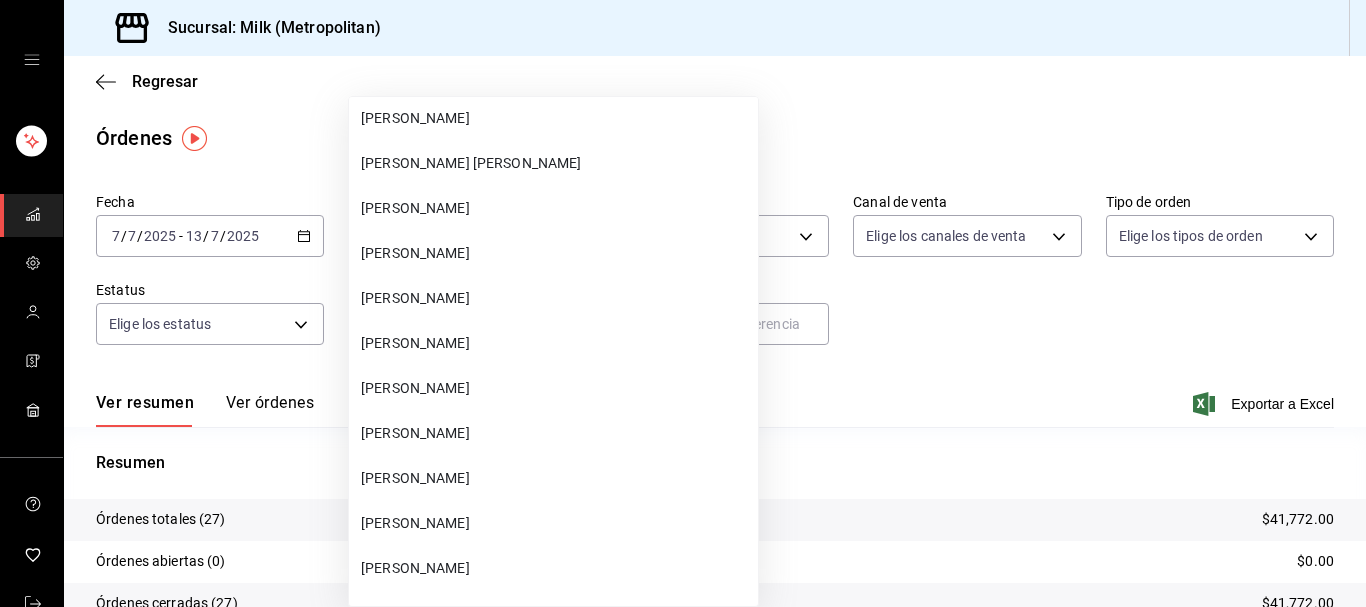 click on "[PERSON_NAME]" at bounding box center [555, 433] 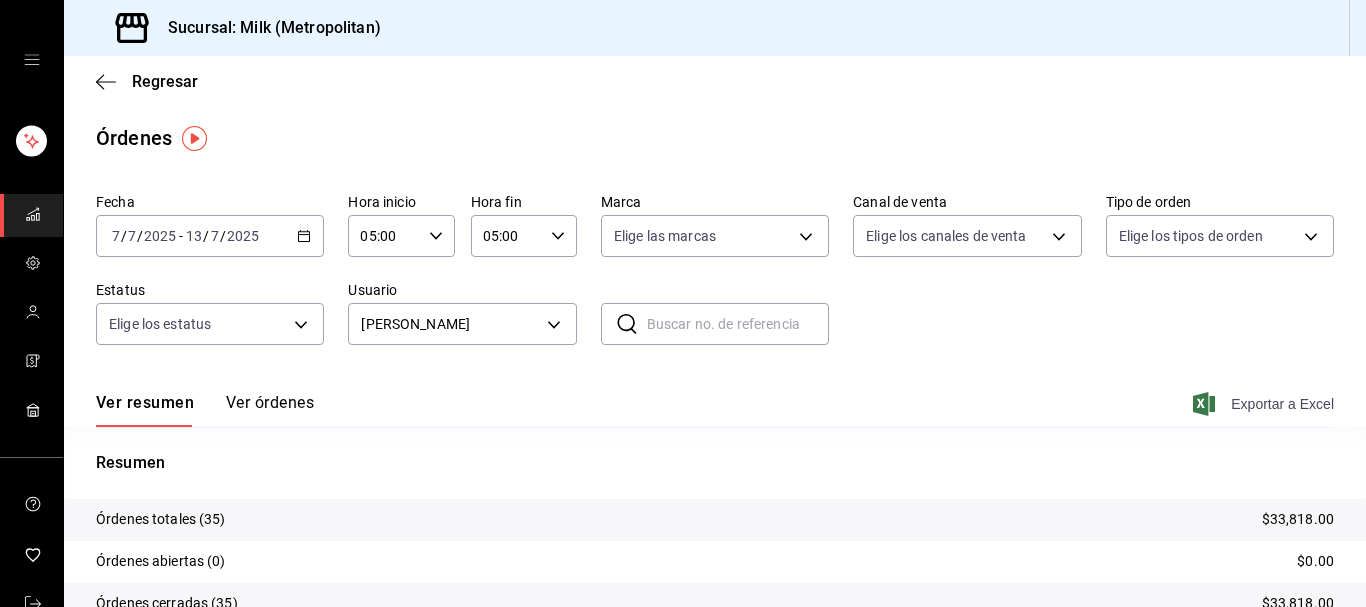 click on "Exportar a Excel" at bounding box center [1265, 404] 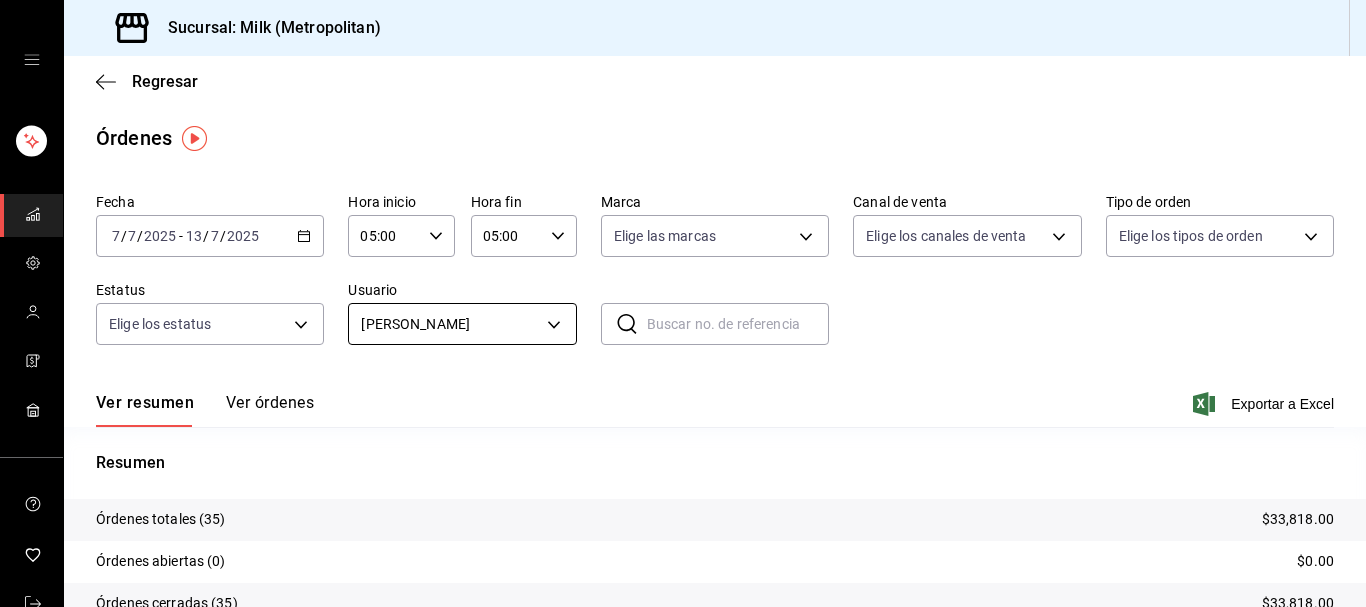click on "Sucursal: Milk (Metropolitan) Regresar Órdenes Fecha [DATE] [DATE] - [DATE] [DATE] Hora inicio 05:00 Hora inicio Hora fin 05:00 Hora fin Marca Elige las marcas Canal de venta Elige los [PERSON_NAME] de venta Tipo de orden Elige los tipos de orden Estatus Elige los estatus Usuario [PERSON_NAME] cd888176-7e70-4654-9546-eaa365a64d8c ​ ​ Ver resumen Ver órdenes Exportar a Excel Resumen Órdenes totales (35) $33,818.00 Órdenes abiertas (0) $0.00 Órdenes cerradas (35) $33,818.00 Órdenes canceladas (0) $0.00 Órdenes negadas (0) $0.00 ¿Quieres ver el consumo promedio por orden y comensal? Ve al reporte de Ticket promedio GANA 1 MES GRATIS EN TU SUSCRIPCIÓN AQUÍ ¿Recuerdas cómo empezó tu restaurante?
[PERSON_NAME] puedes ayudar a un colega a tener el mismo cambio que tú viviste.
Recomienda Parrot directamente desde tu Portal Administrador.
Es fácil y rápido.
🎁 Por cada restaurante que se una, ganas 1 mes gratis. Ver video tutorial Ir a video Visitar centro de ayuda [PHONE_NUMBER]" at bounding box center (683, 303) 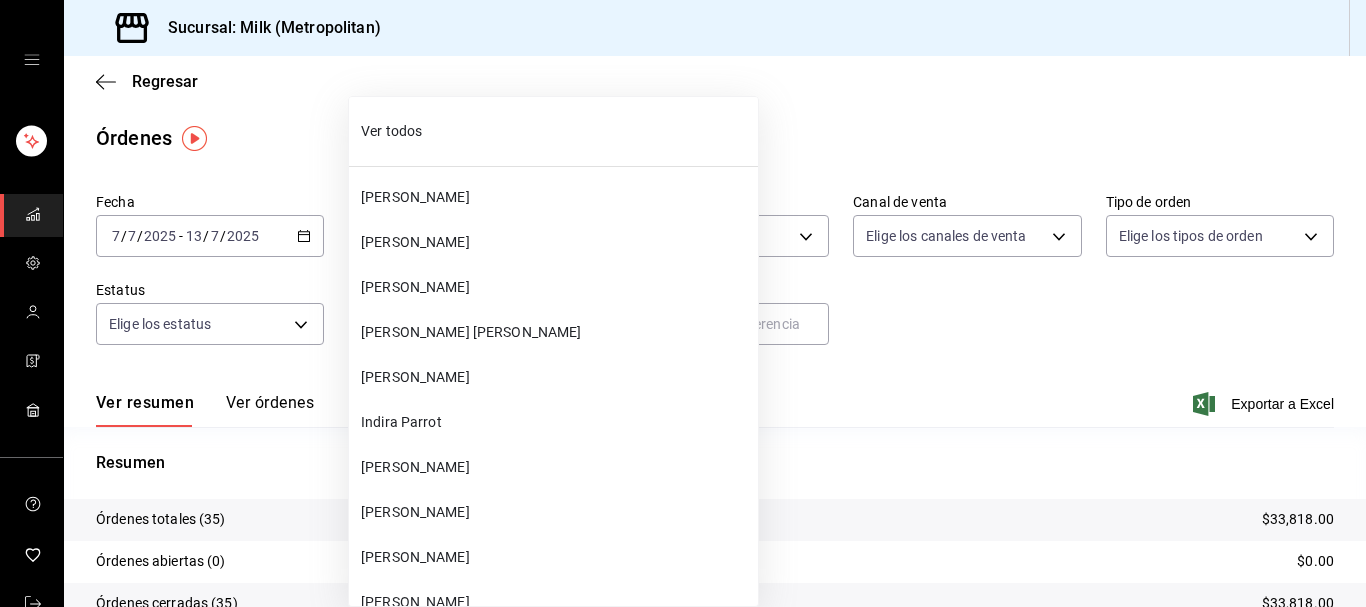 scroll, scrollTop: 54656, scrollLeft: 0, axis: vertical 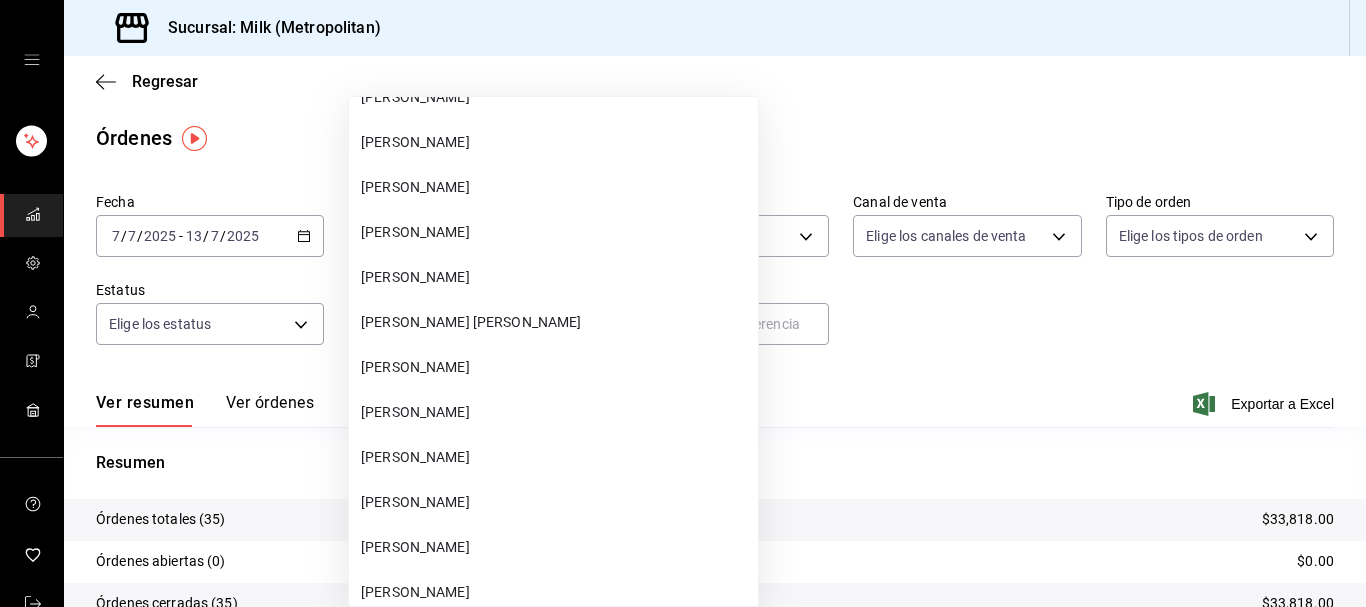 click on "[PERSON_NAME]" at bounding box center [555, 457] 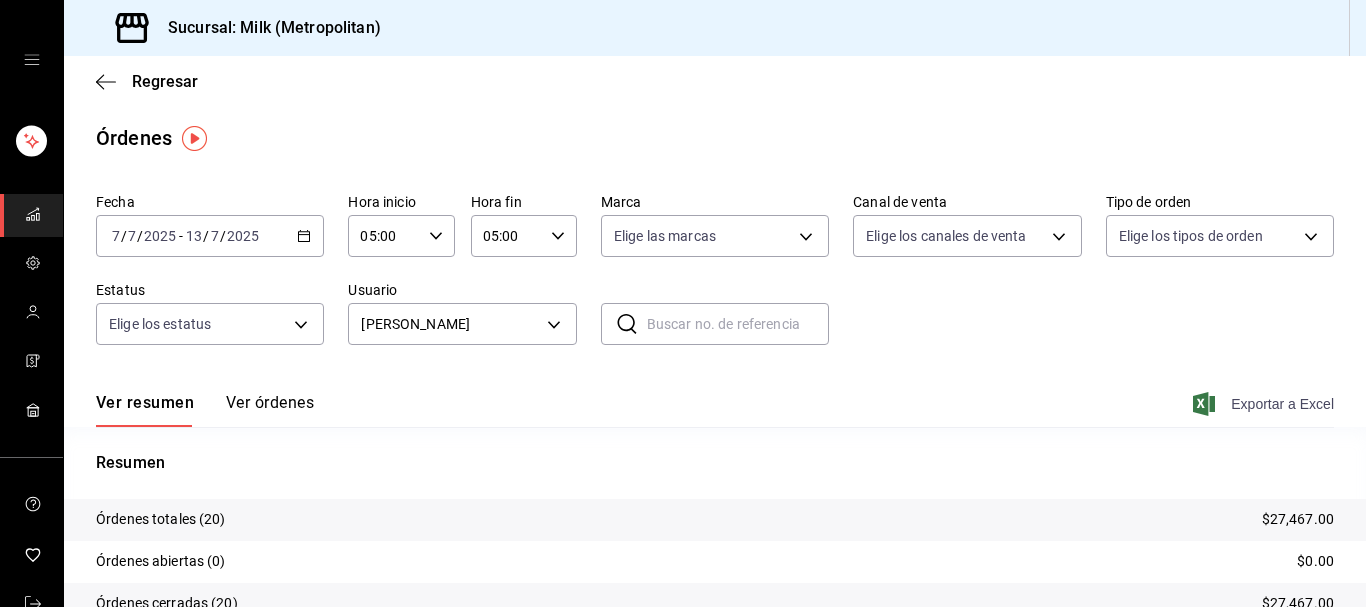 click on "Exportar a Excel" at bounding box center (1265, 404) 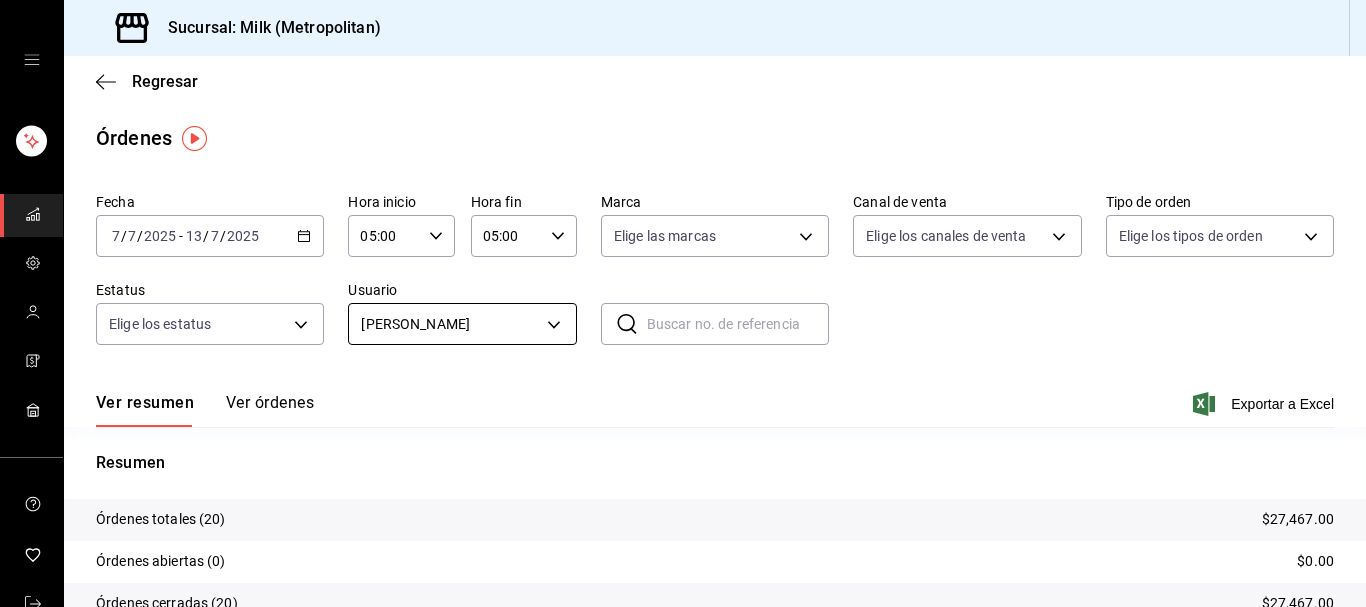 click on "Sucursal: Milk (Metropolitan) Regresar Órdenes Fecha [DATE] [DATE] - [DATE] [DATE] Hora inicio 05:00 Hora inicio Hora fin 05:00 Hora fin Marca Elige las marcas Canal de venta Elige los [PERSON_NAME] de venta Tipo de orden Elige los tipos de orden Estatus Elige los estatus Usuario [PERSON_NAME] cd6f04c2-e53d-47d6-9633-31b4ebe320e7 ​ ​ Ver resumen Ver órdenes Exportar a Excel Resumen Órdenes totales (20) $27,467.00 Órdenes abiertas (0) $0.00 Órdenes cerradas (20) $27,467.00 Órdenes canceladas (0) $0.00 Órdenes negadas (0) $0.00 ¿Quieres ver el consumo promedio por orden y comensal? Ve al reporte de Ticket promedio GANA 1 MES GRATIS EN TU SUSCRIPCIÓN AQUÍ ¿Recuerdas cómo empezó tu restaurante?
[PERSON_NAME] puedes ayudar a un colega a tener el mismo cambio que tú viviste.
Recomienda Parrot directamente desde tu Portal Administrador.
Es fácil y rápido.
🎁 Por cada restaurante que se una, ganas 1 mes gratis. Ver video tutorial Ir a video Visitar centro de ayuda [PHONE_NUMBER]" at bounding box center [683, 303] 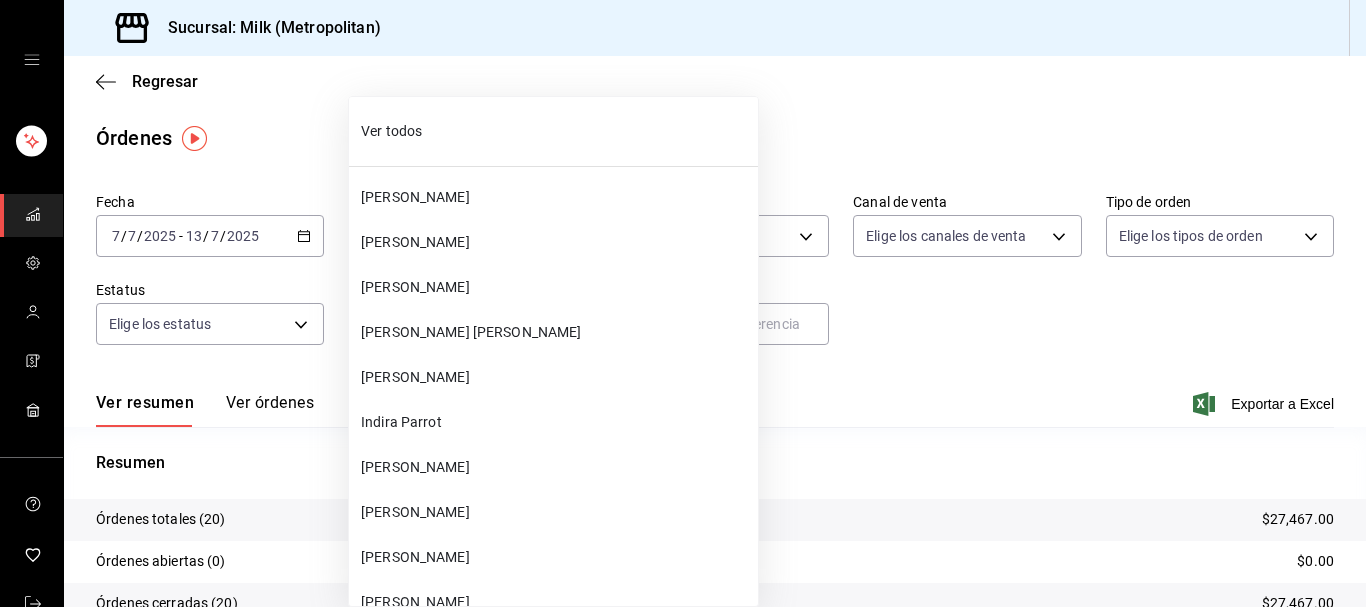 scroll, scrollTop: 72206, scrollLeft: 0, axis: vertical 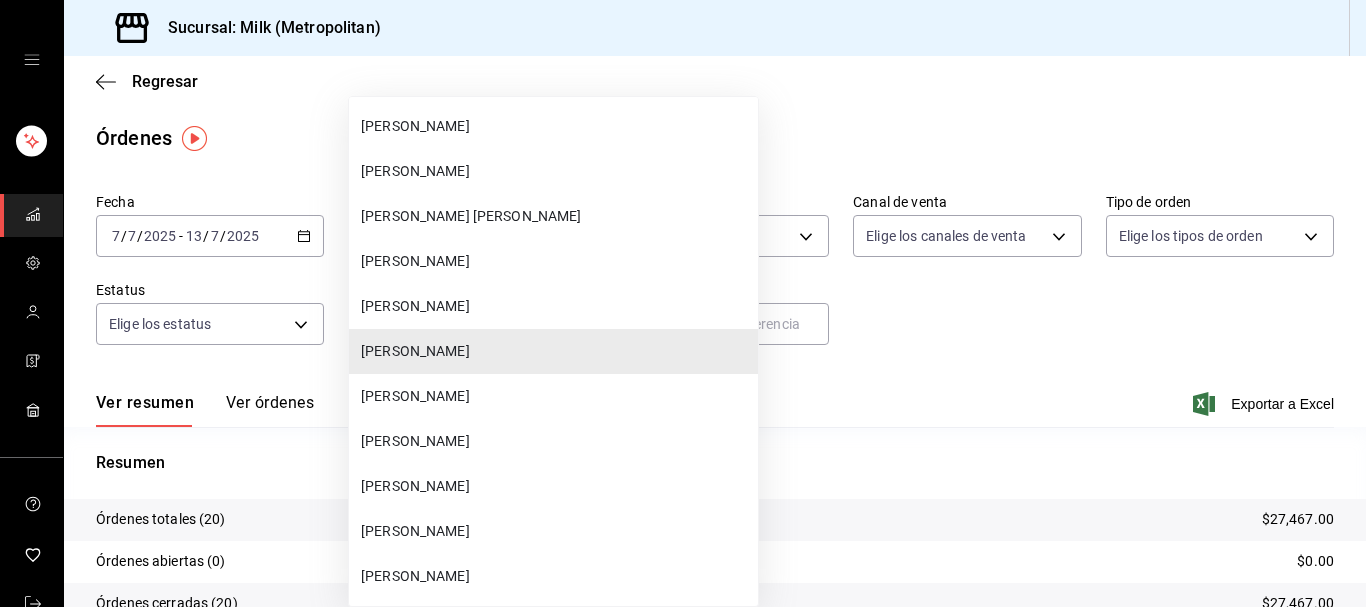 click on "[PERSON_NAME]" at bounding box center (555, 531) 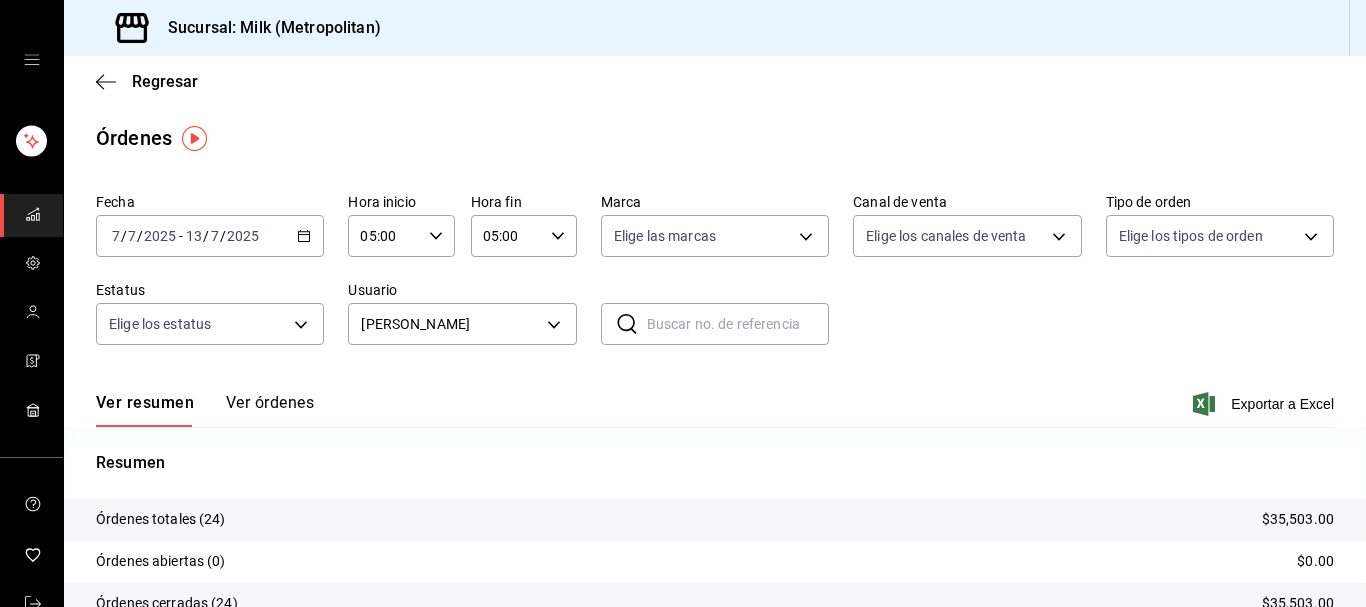 click on "Ver resumen Ver órdenes Exportar a Excel" at bounding box center (715, 398) 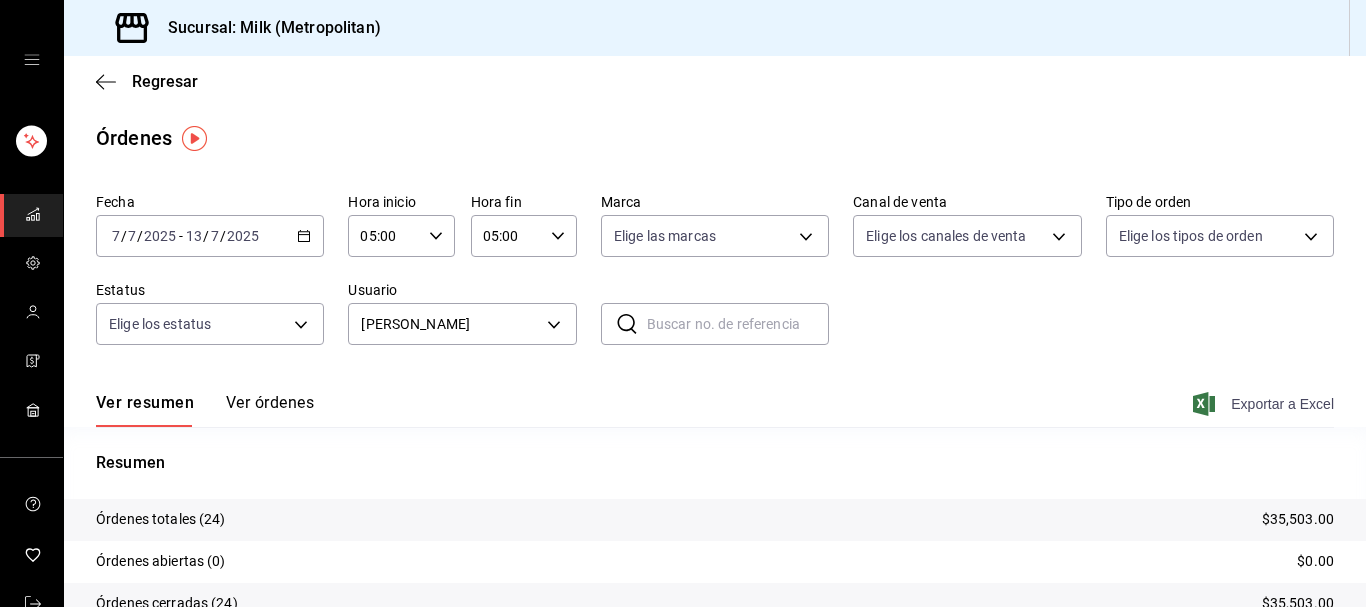 click on "Exportar a Excel" at bounding box center (1265, 404) 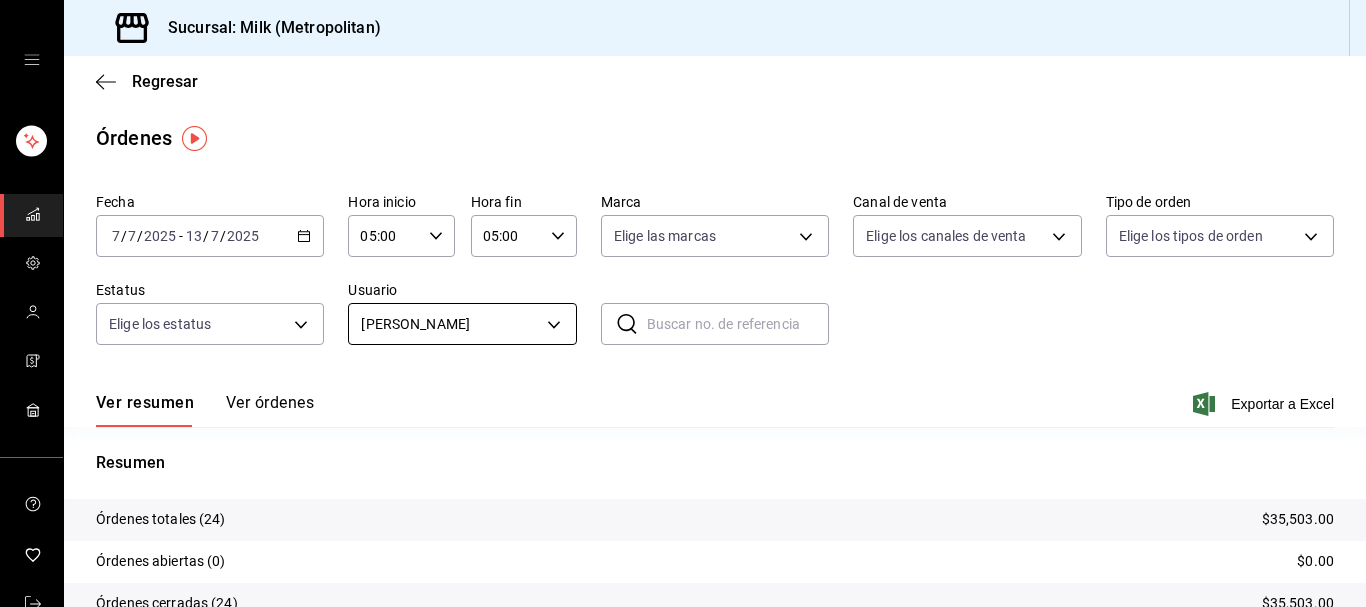 click on "Sucursal: Milk (Metropolitan) Regresar Órdenes Fecha [DATE] [DATE] - [DATE] [DATE] Hora inicio 05:00 Hora inicio Hora fin 05:00 Hora fin Marca Elige las marcas Canal de venta Elige los [PERSON_NAME] de venta Tipo de orden Elige los tipos de orden Estatus Elige los estatus Usuario [PERSON_NAME] f83e7047-d1b3-430b-a349-dae361ea25da ​ ​ Ver resumen Ver órdenes Exportar a Excel Resumen Órdenes totales (24) $35,503.00 Órdenes abiertas (0) $0.00 Órdenes cerradas (24) $35,503.00 Órdenes canceladas (0) $0.00 Órdenes negadas (0) $0.00 ¿Quieres ver el consumo promedio por orden y comensal? Ve al reporte de Ticket promedio GANA 1 MES GRATIS EN TU SUSCRIPCIÓN AQUÍ ¿Recuerdas cómo empezó tu restaurante?
[PERSON_NAME] puedes ayudar a un colega a tener el mismo cambio que tú viviste.
Recomienda Parrot directamente desde tu Portal Administrador.
Es fácil y rápido.
🎁 Por cada restaurante que se una, ganas 1 mes gratis. Ver video tutorial Ir a video Visitar centro de ayuda [PHONE_NUMBER]" at bounding box center (683, 303) 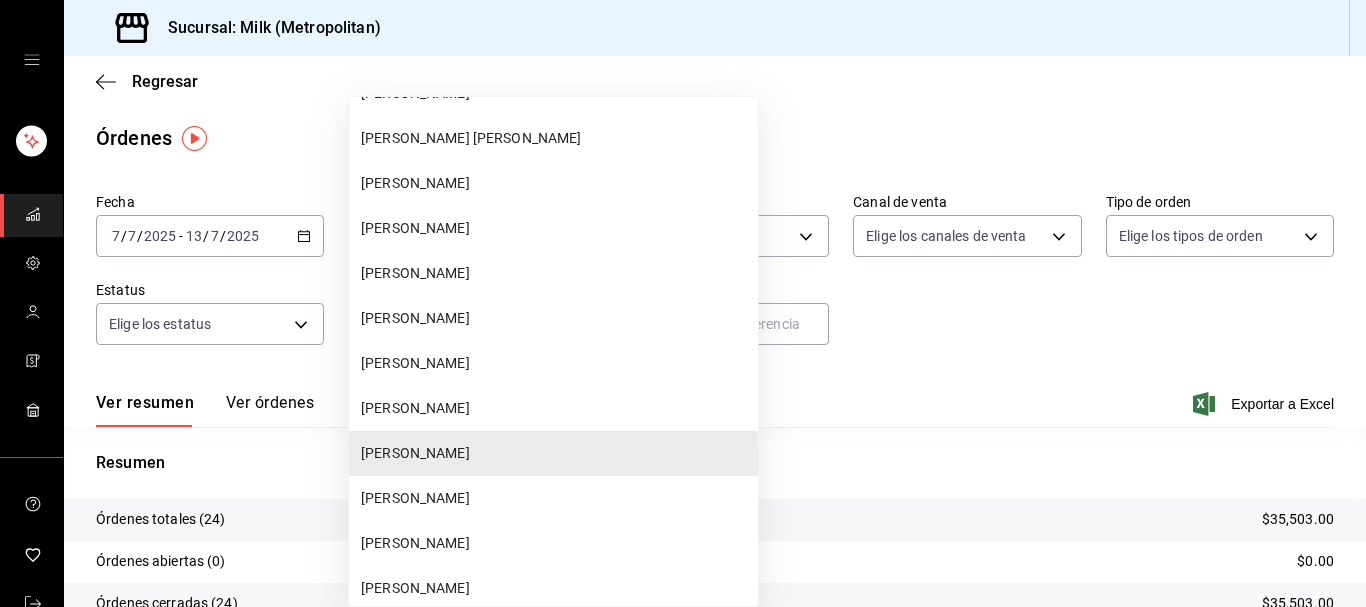 scroll, scrollTop: 72182, scrollLeft: 0, axis: vertical 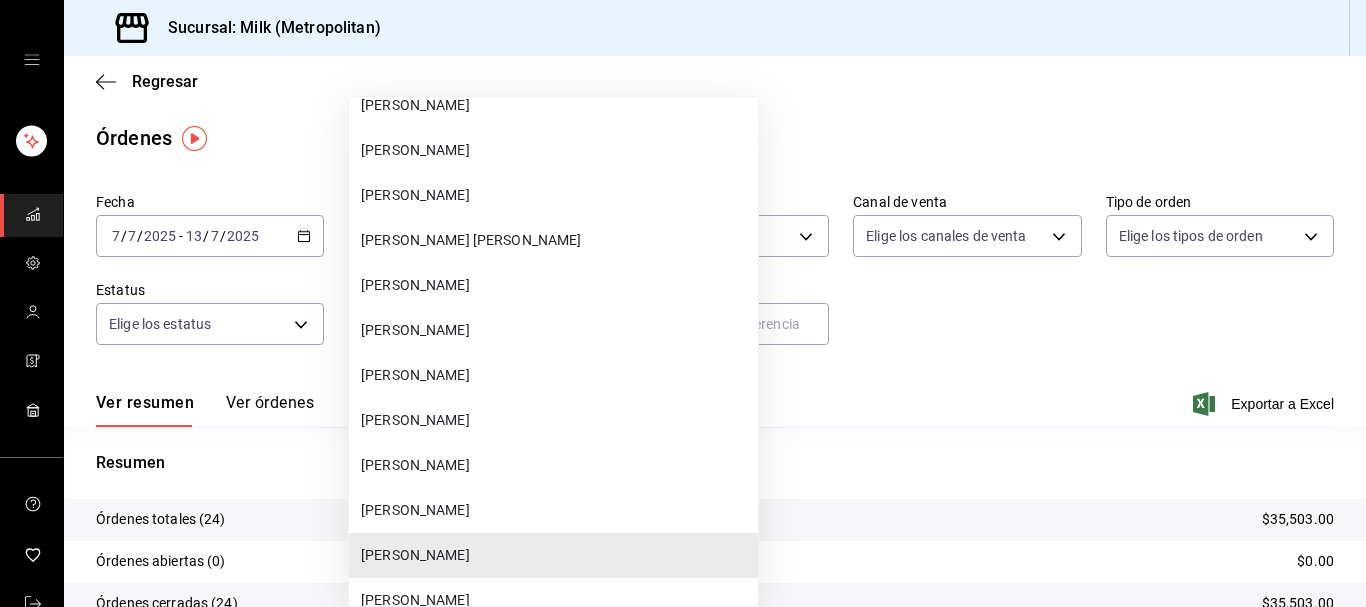 click on "[PERSON_NAME]" at bounding box center (555, 285) 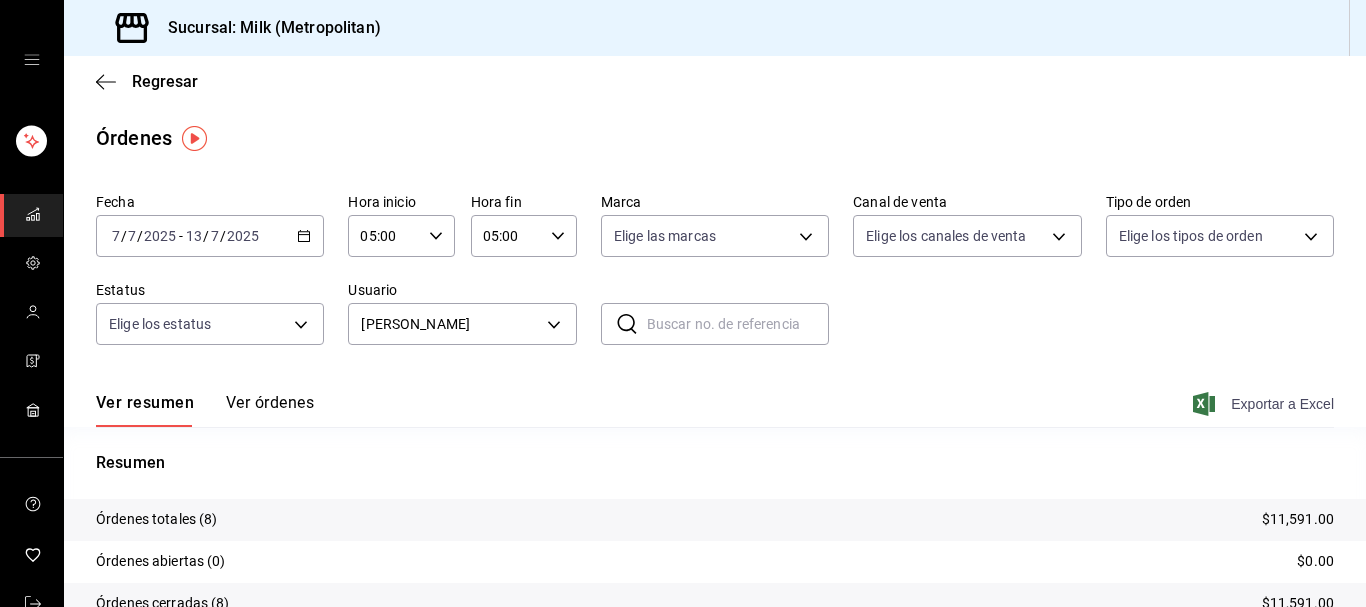 click on "Exportar a Excel" at bounding box center (1265, 404) 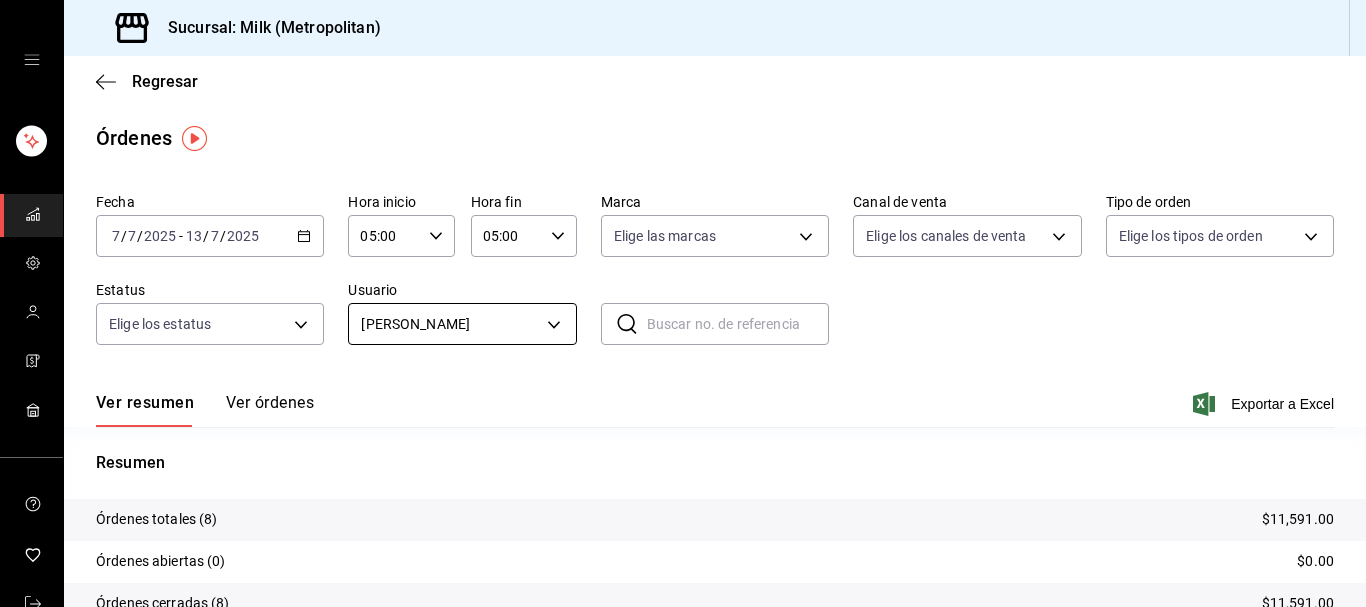 click on "Sucursal: Milk (Metropolitan) Regresar Órdenes Fecha [DATE] [DATE] - [DATE] [DATE] Hora inicio 05:00 Hora inicio Hora fin 05:00 Hora fin Marca Elige las marcas Canal de venta Elige los [PERSON_NAME] de venta Tipo de orden Elige los tipos de orden Estatus Elige los estatus Usuario [PERSON_NAME] ba73219b-fdff-4849-9034-1cd5948317d7 ​ ​ Ver resumen Ver órdenes Exportar a Excel Resumen Órdenes totales (8) $11,591.00 Órdenes abiertas (0) $0.00 Órdenes cerradas (8) $11,591.00 Órdenes canceladas (0) $0.00 Órdenes negadas (0) $0.00 ¿Quieres ver el consumo promedio por orden y comensal? Ve al reporte de Ticket promedio GANA 1 MES GRATIS EN TU SUSCRIPCIÓN AQUÍ ¿Recuerdas cómo empezó tu restaurante?
[PERSON_NAME] puedes ayudar a un colega a tener el mismo cambio que tú viviste.
Recomienda Parrot directamente desde tu Portal Administrador.
Es fácil y rápido.
🎁 Por cada restaurante que se una, ganas 1 mes gratis. Ver video tutorial Ir a video Visitar centro de ayuda [PHONE_NUMBER]" at bounding box center [683, 303] 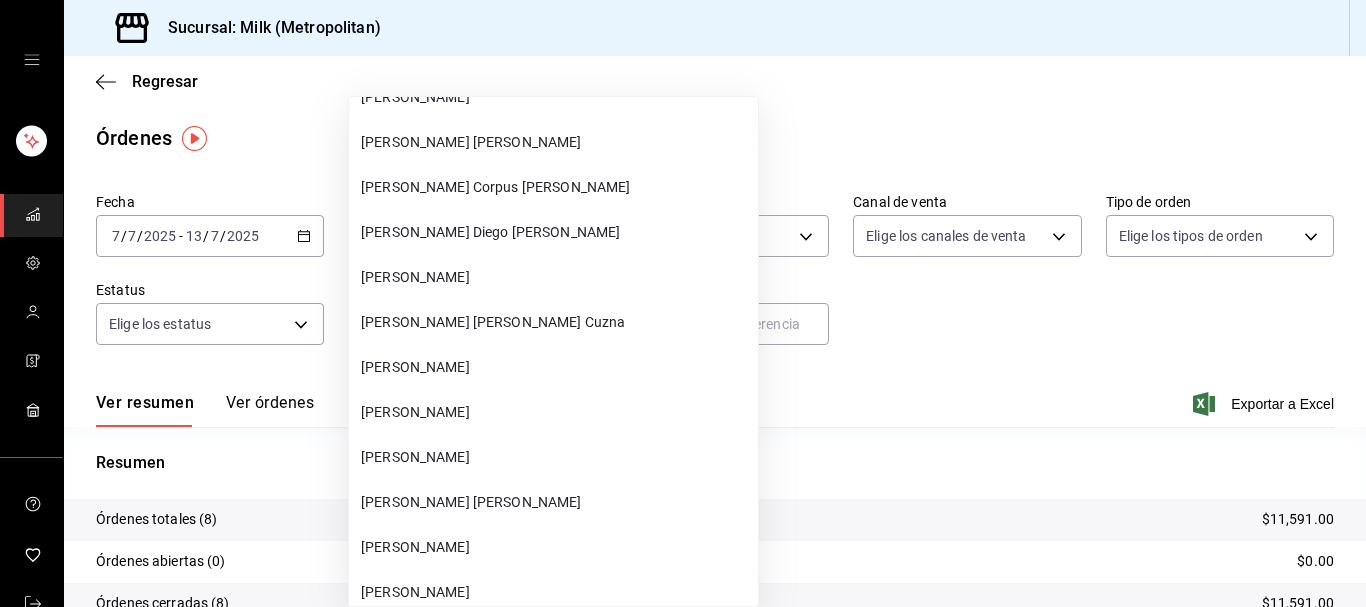 scroll, scrollTop: 71198, scrollLeft: 0, axis: vertical 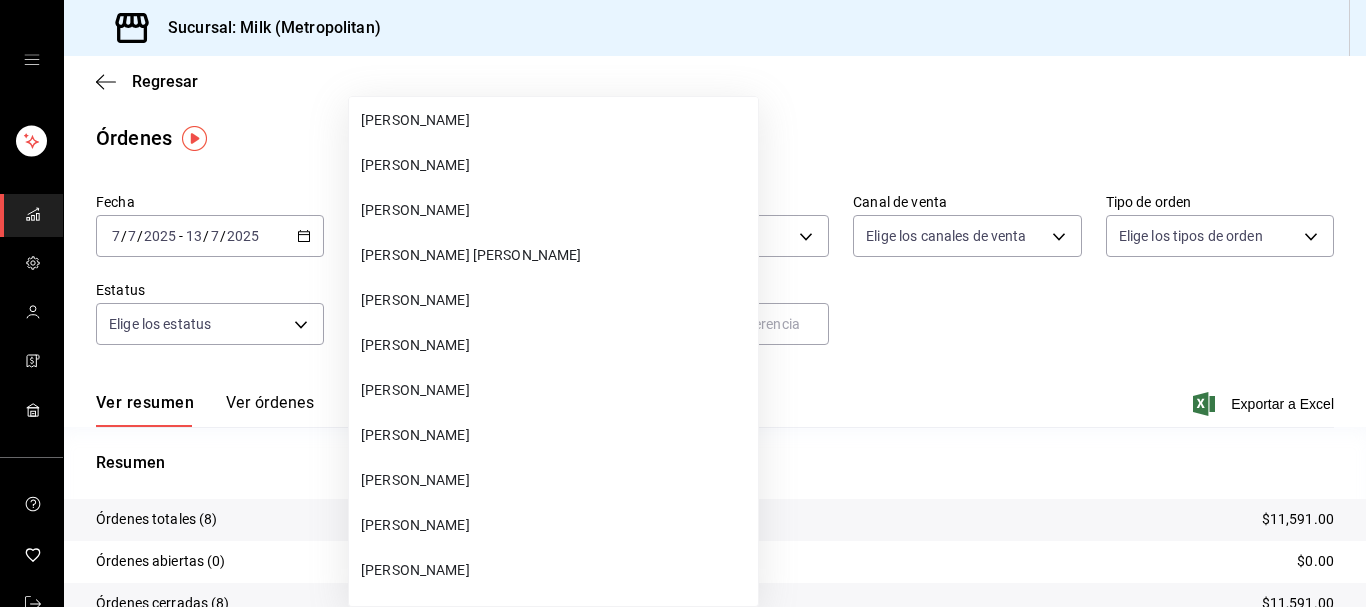 click on "[PERSON_NAME]" at bounding box center (555, 390) 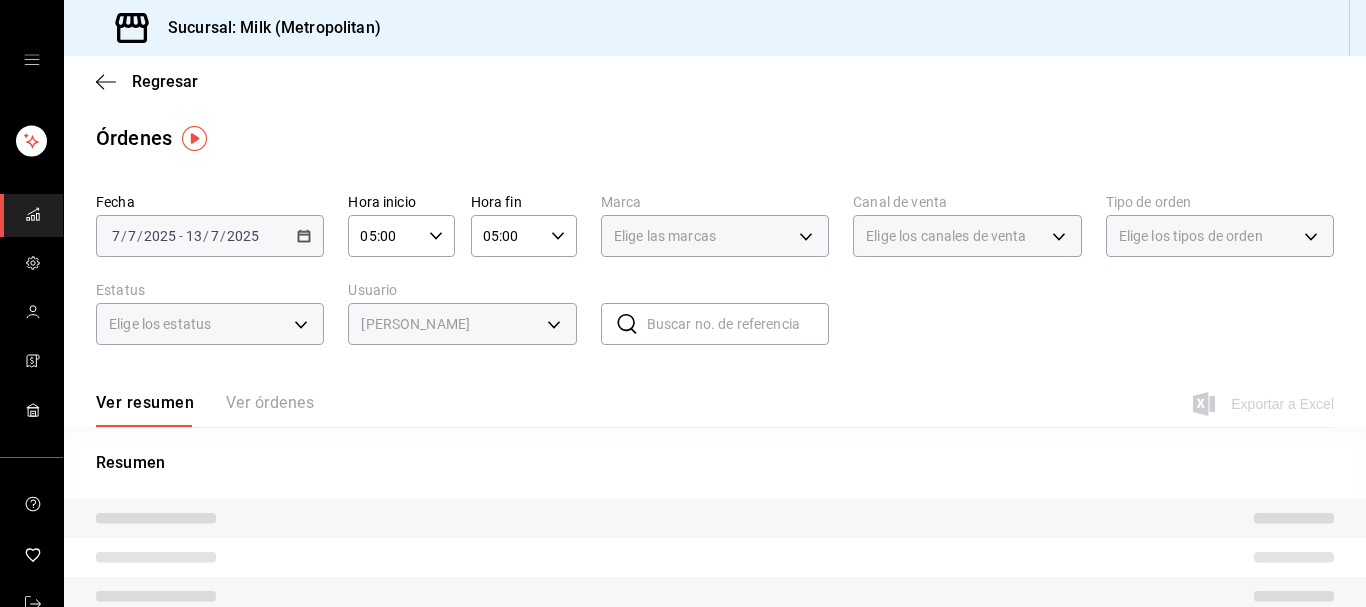 type on "f0cdbbcd-b5d1-4582-9cd0-364c2301ad7d" 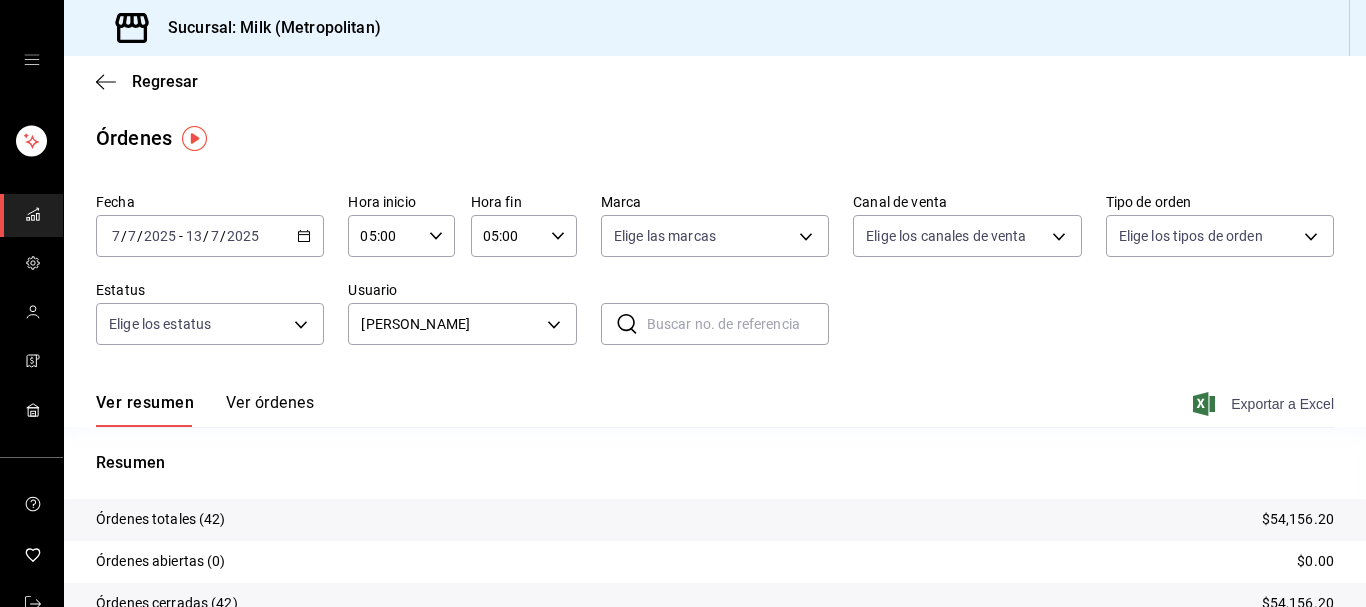 click on "Exportar a Excel" at bounding box center (1265, 404) 